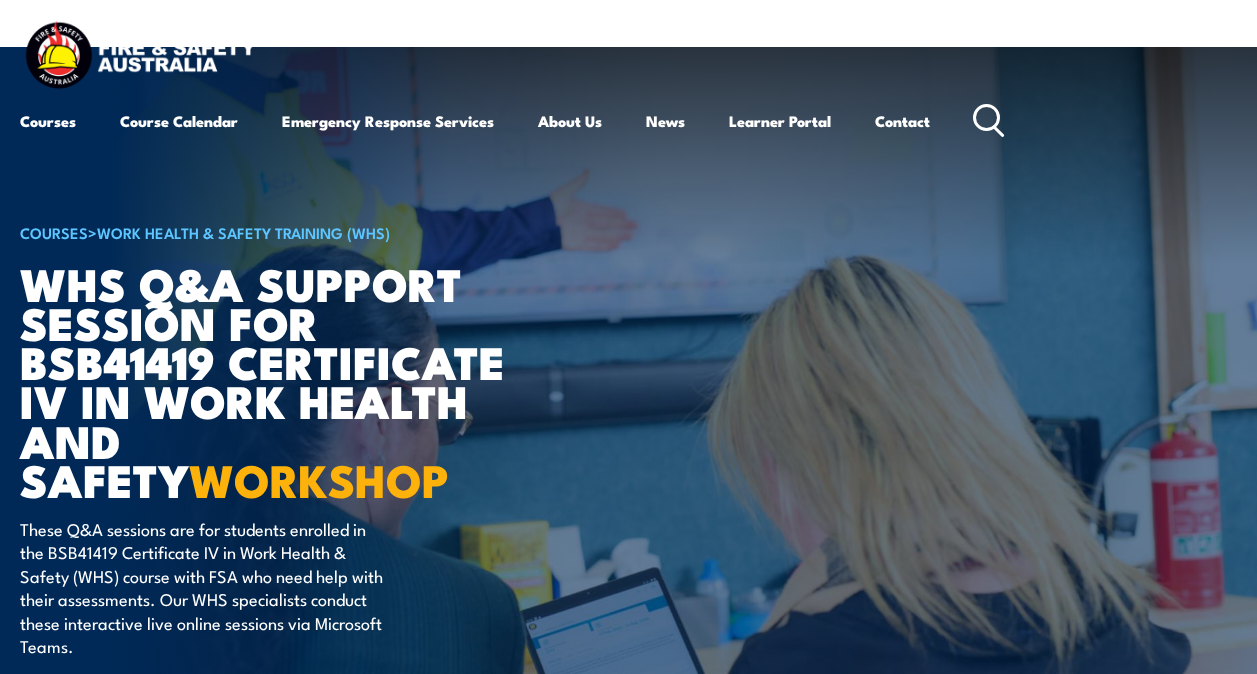 scroll, scrollTop: 0, scrollLeft: 0, axis: both 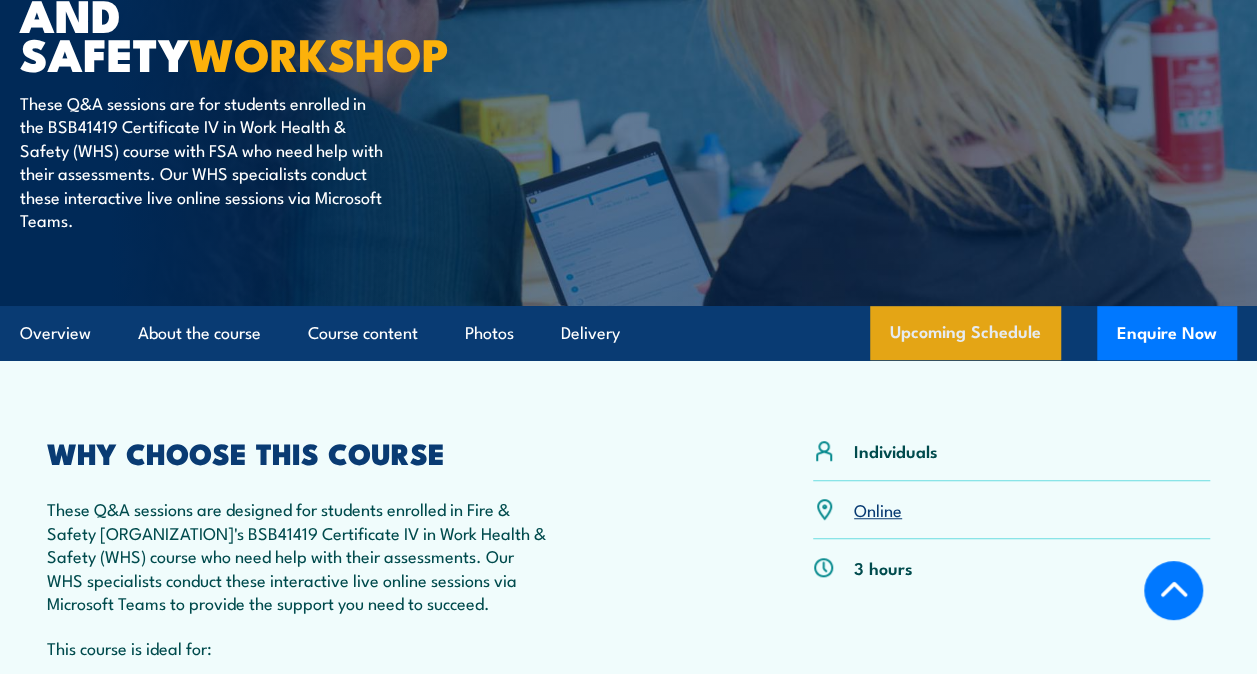 click on "Upcoming Schedule" at bounding box center [965, 333] 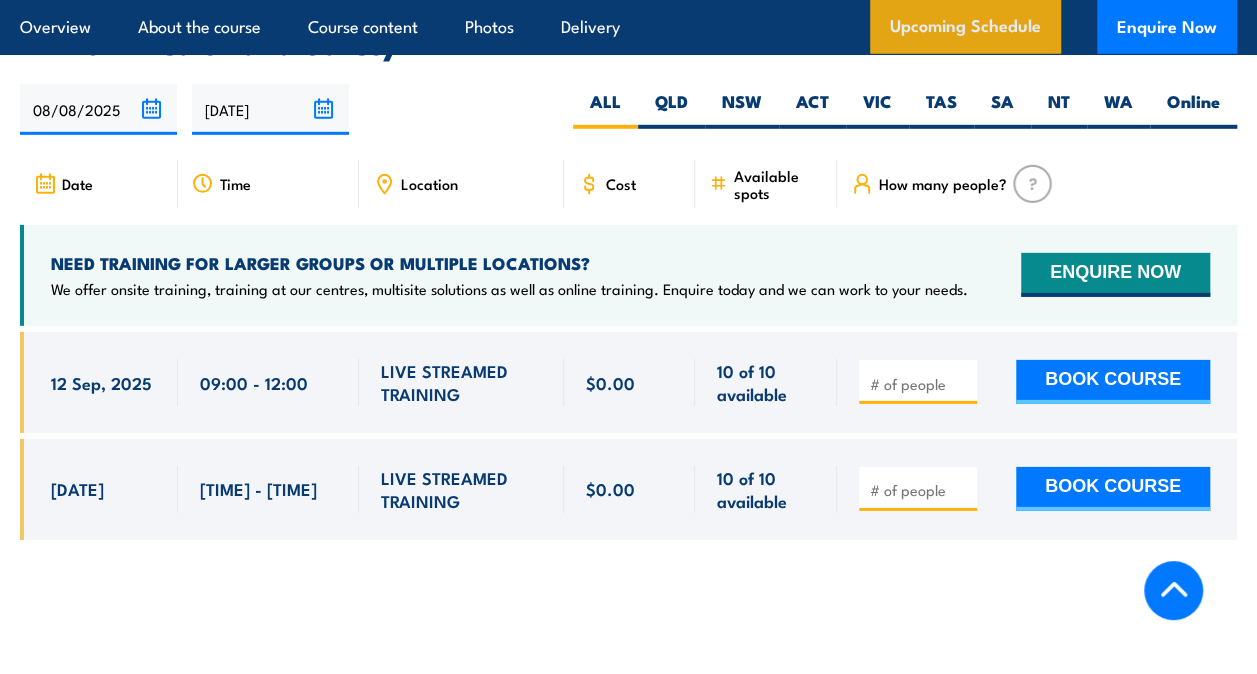 scroll, scrollTop: 2912, scrollLeft: 0, axis: vertical 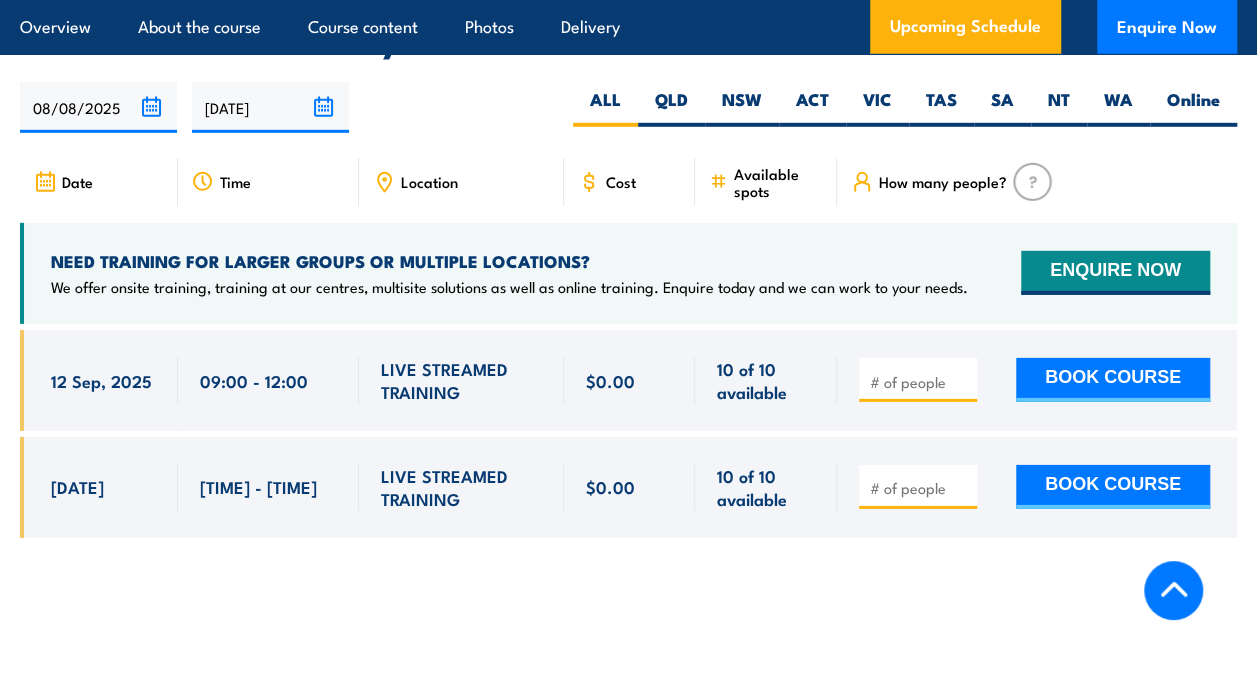 click at bounding box center (920, 382) 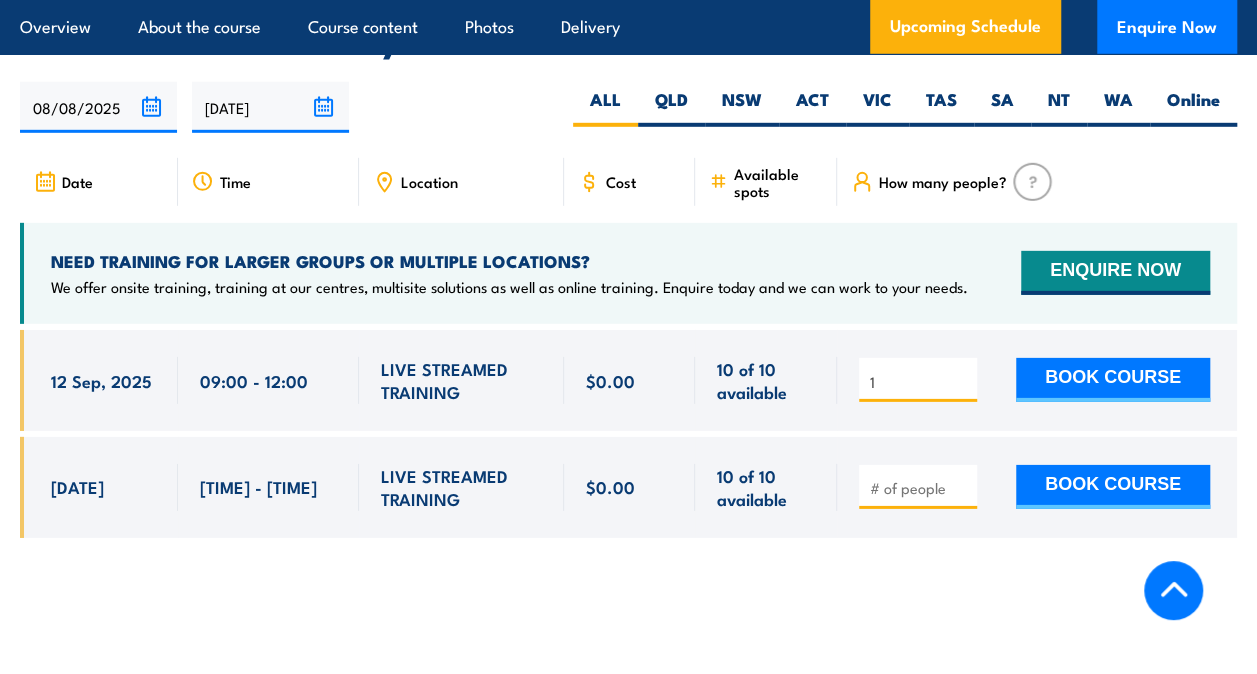 type on "1" 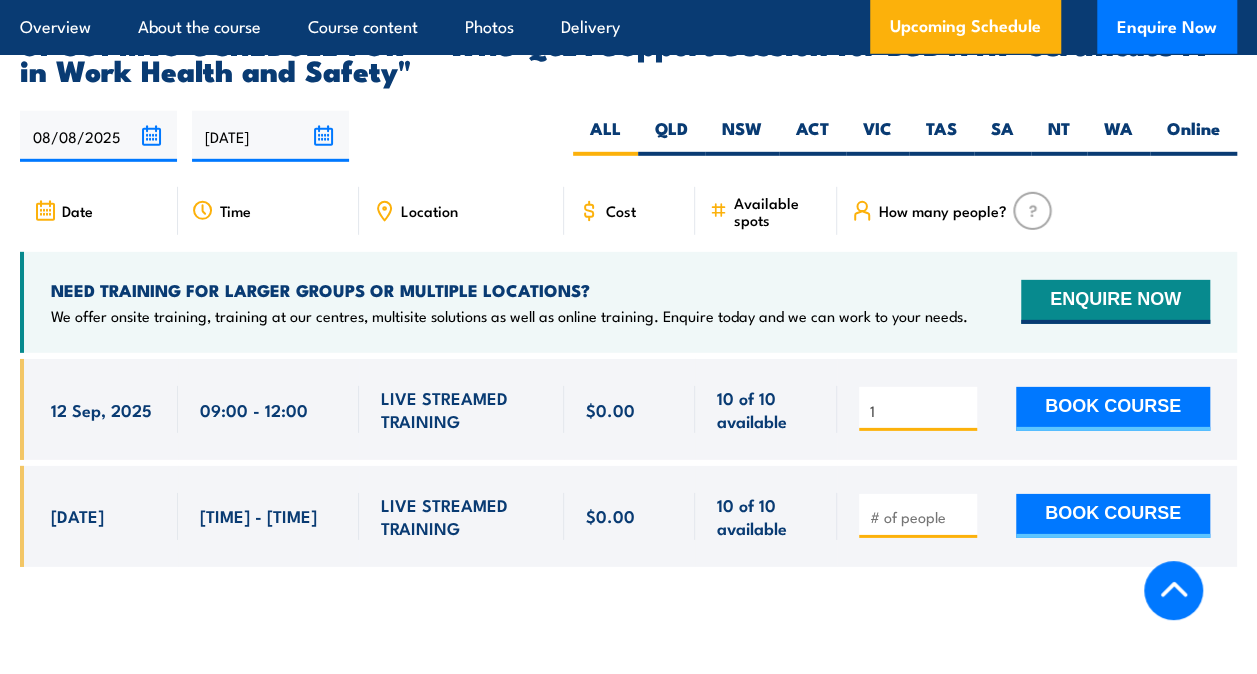 scroll, scrollTop: 2910, scrollLeft: 0, axis: vertical 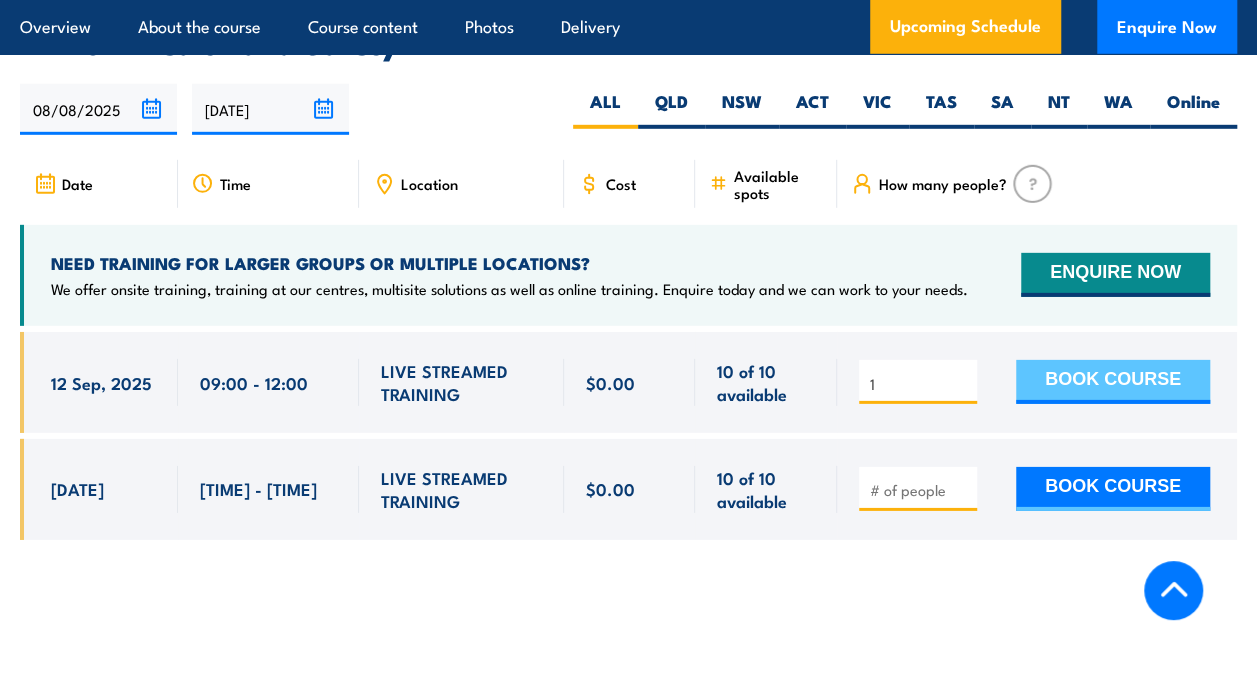 click on "BOOK COURSE" at bounding box center (1113, 382) 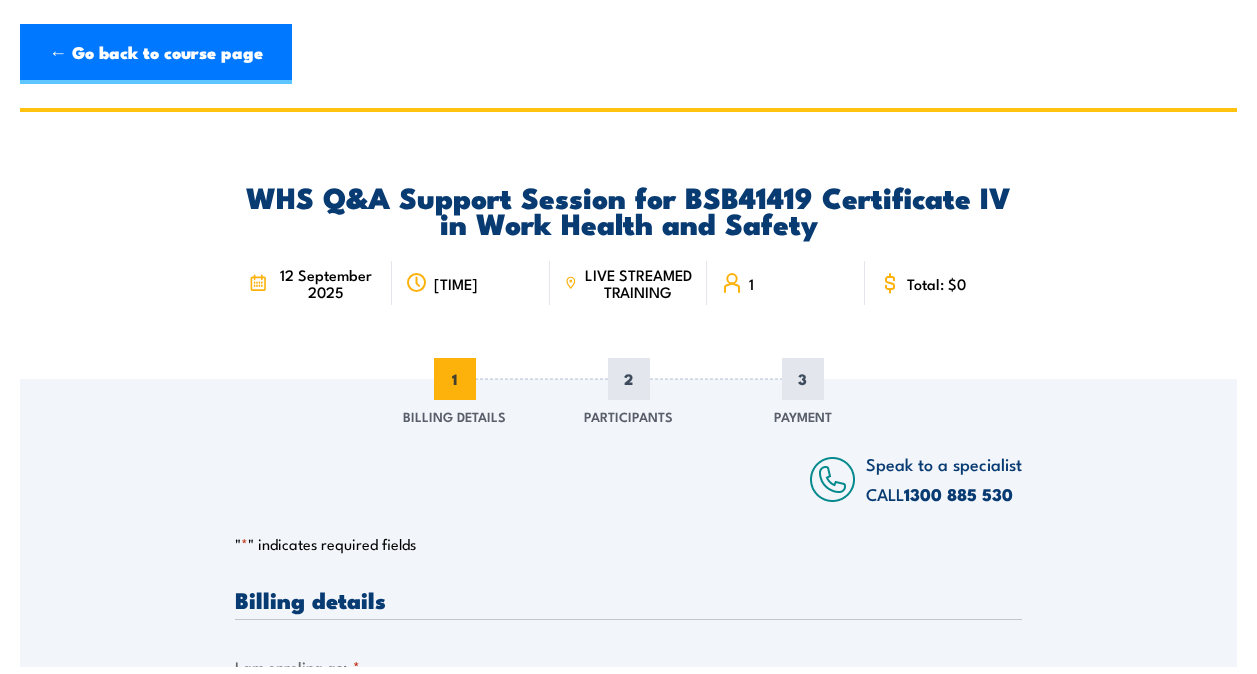 scroll, scrollTop: 0, scrollLeft: 0, axis: both 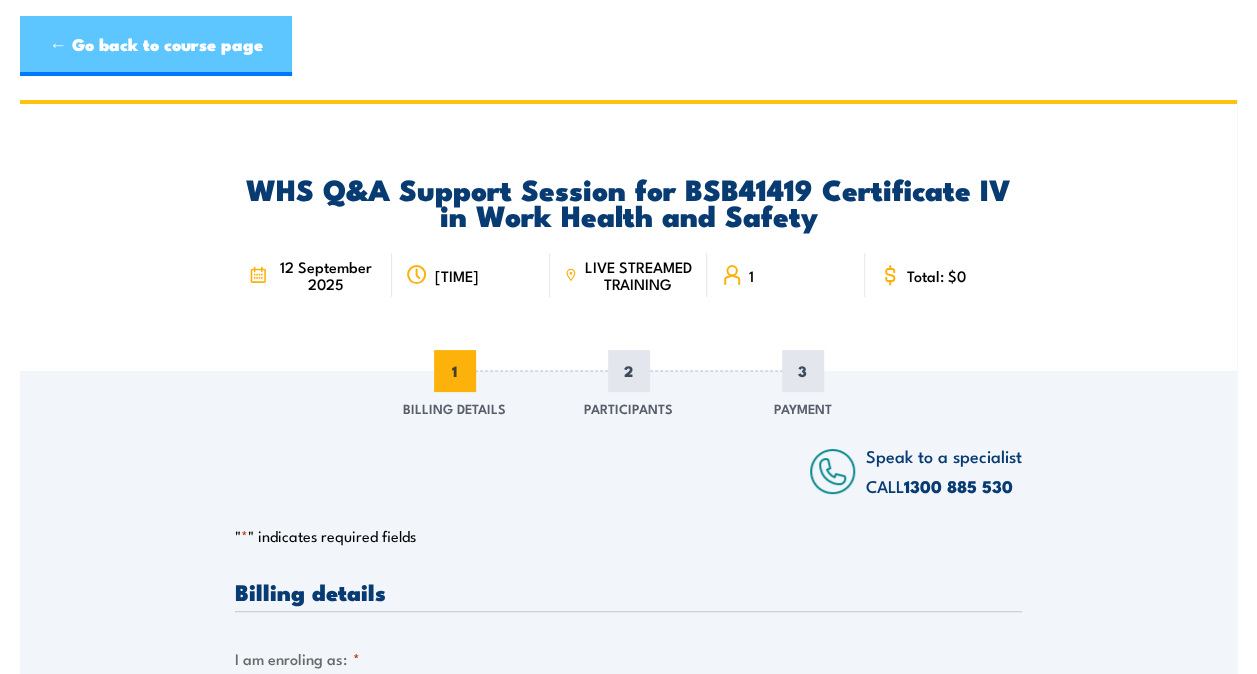 click on "← Go back to course page" at bounding box center [156, 46] 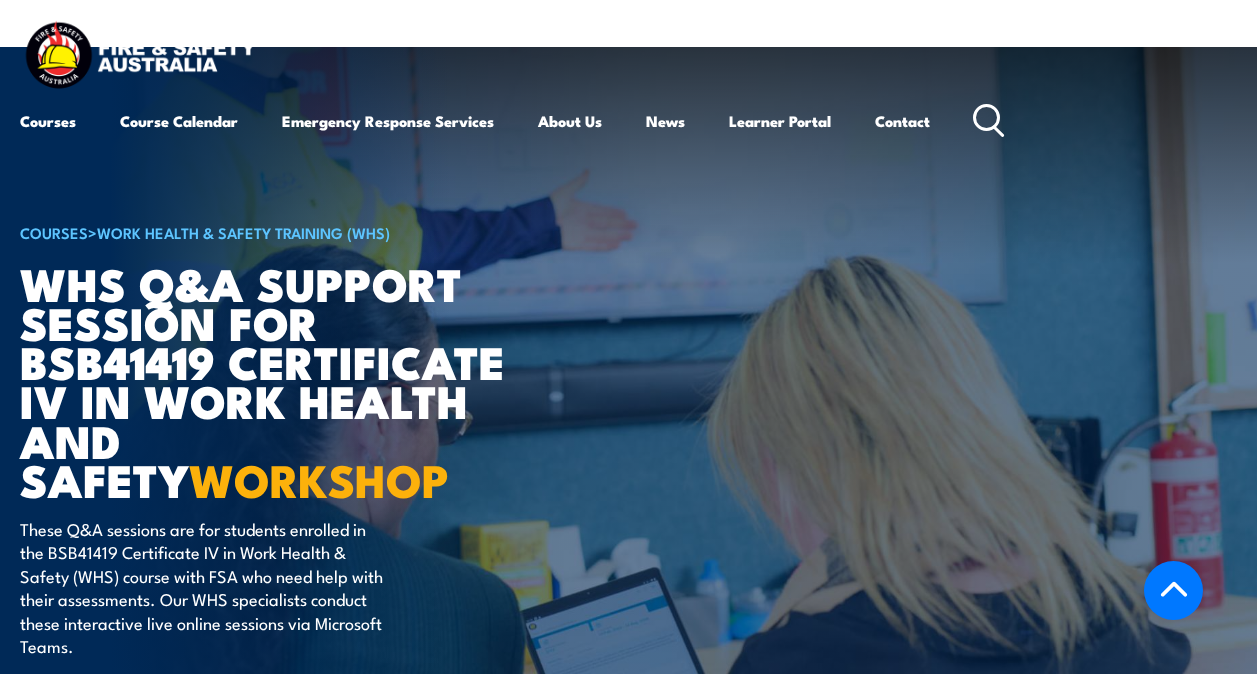 scroll, scrollTop: 2418, scrollLeft: 0, axis: vertical 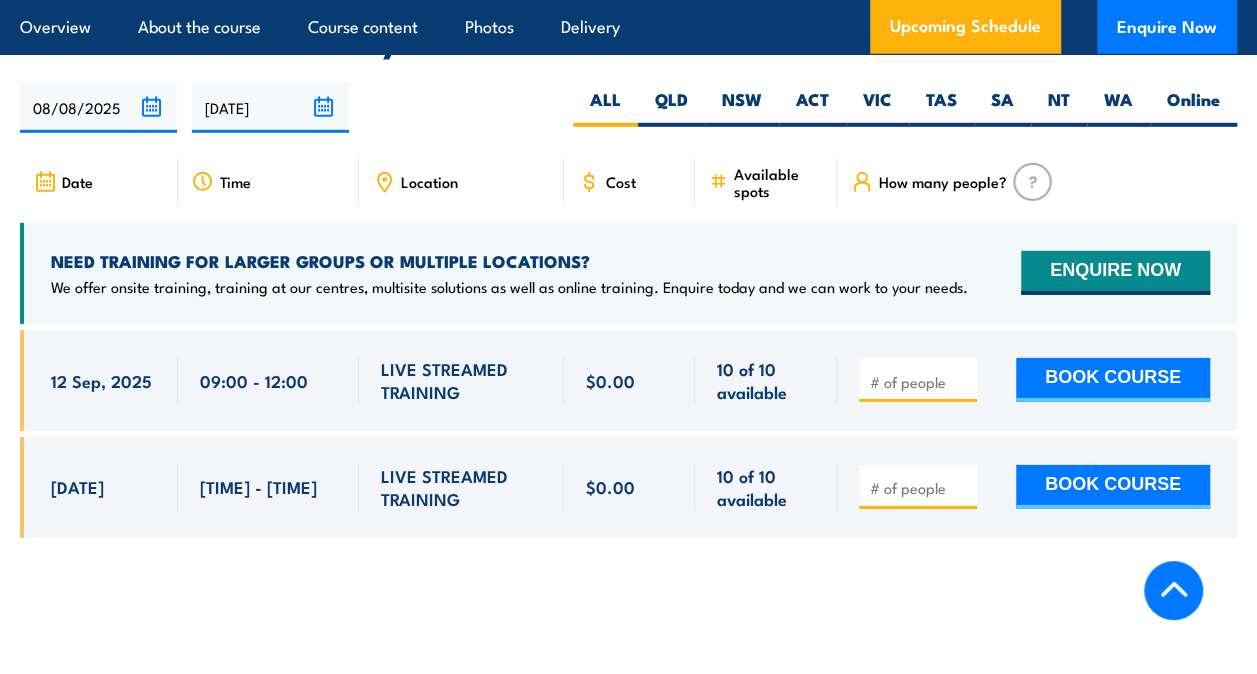 click at bounding box center (920, 382) 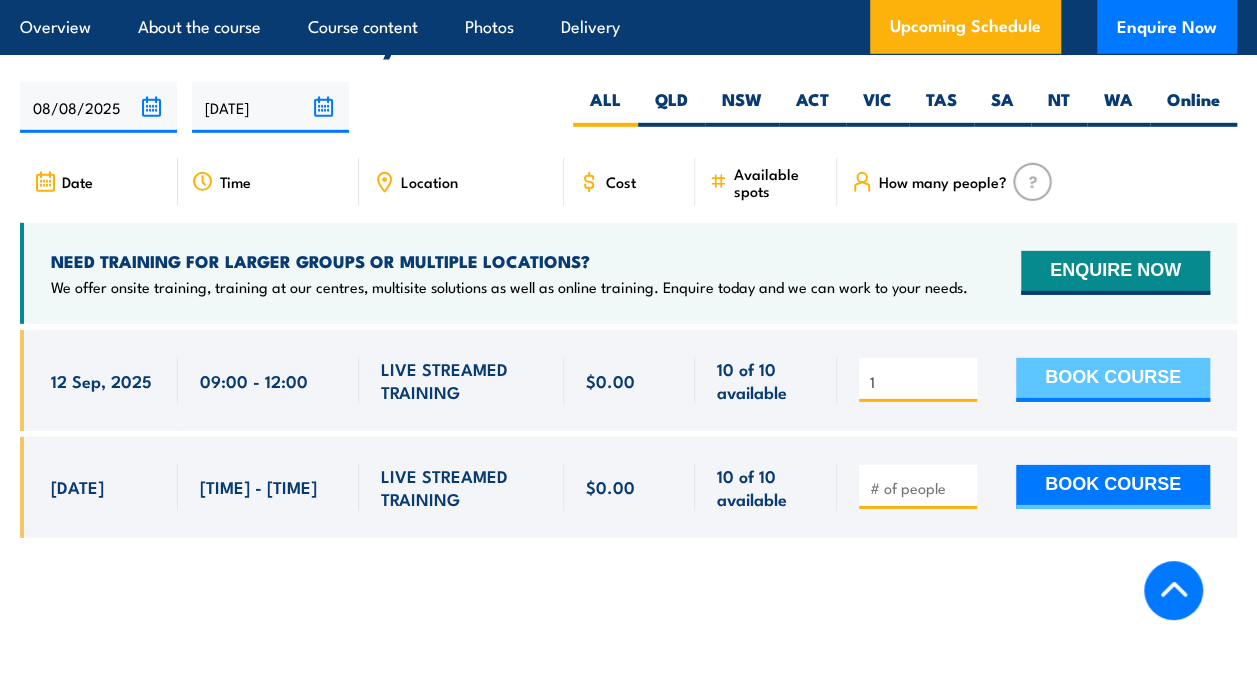 type on "1" 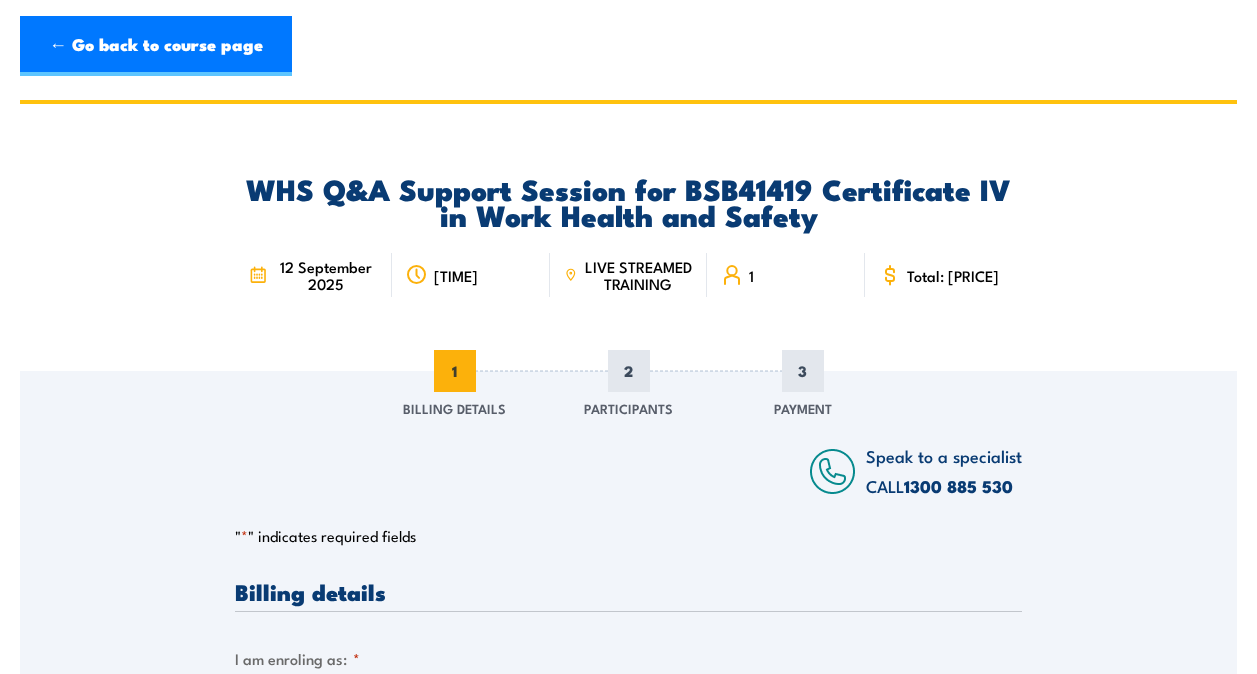 scroll, scrollTop: 0, scrollLeft: 0, axis: both 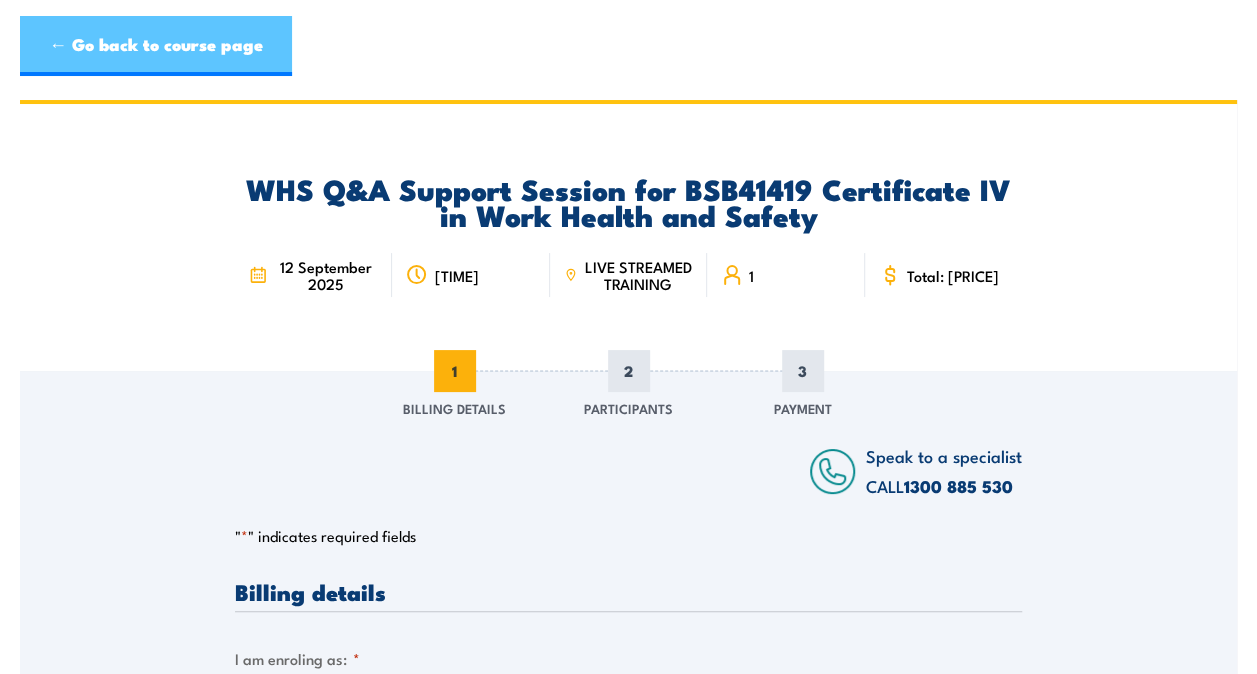 click on "← Go back to course page" at bounding box center (156, 46) 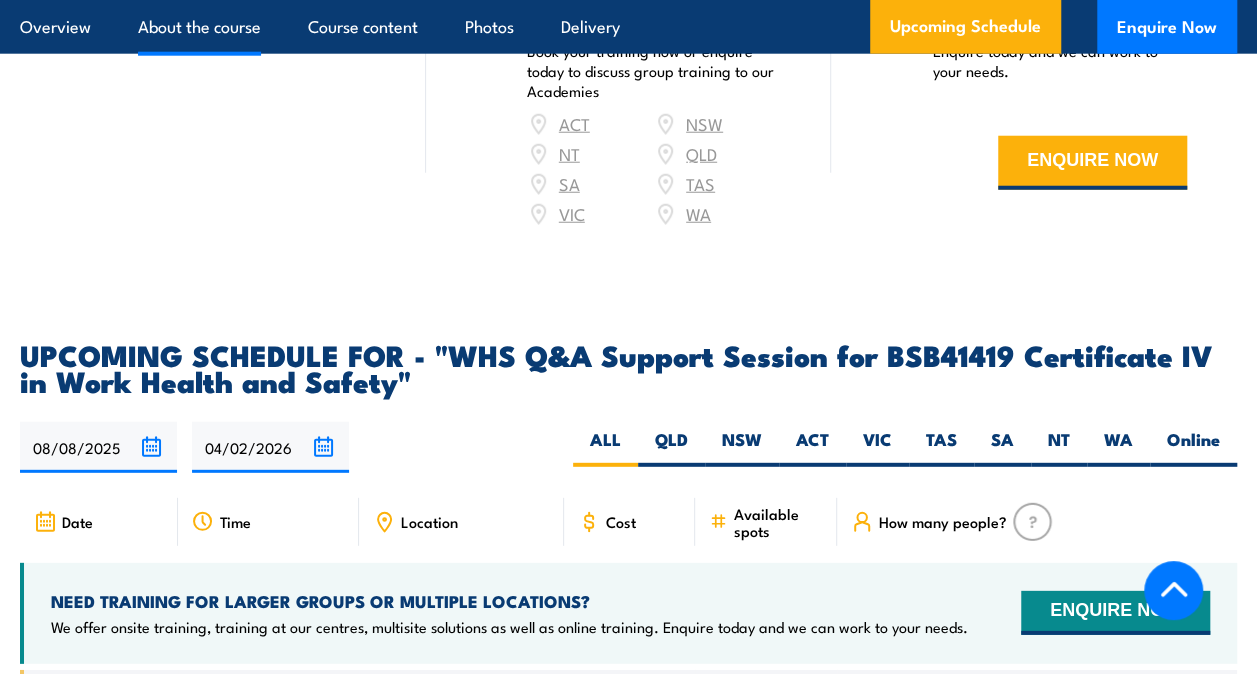 scroll, scrollTop: 0, scrollLeft: 0, axis: both 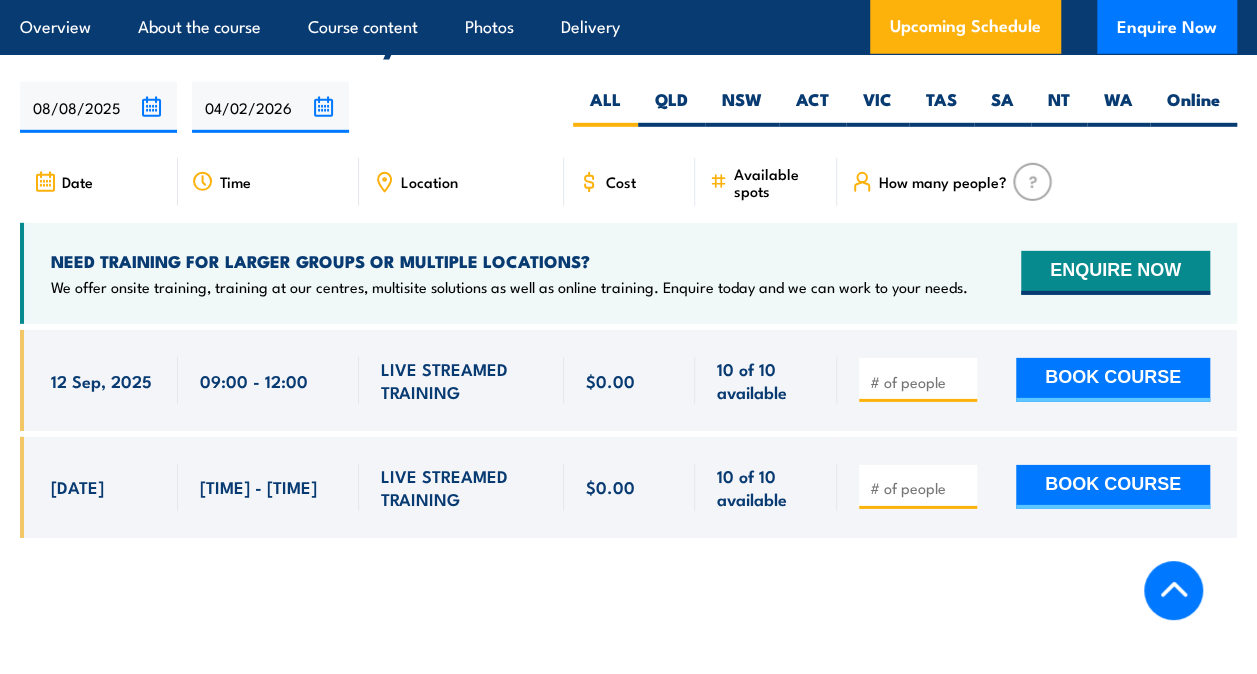 click at bounding box center (920, 382) 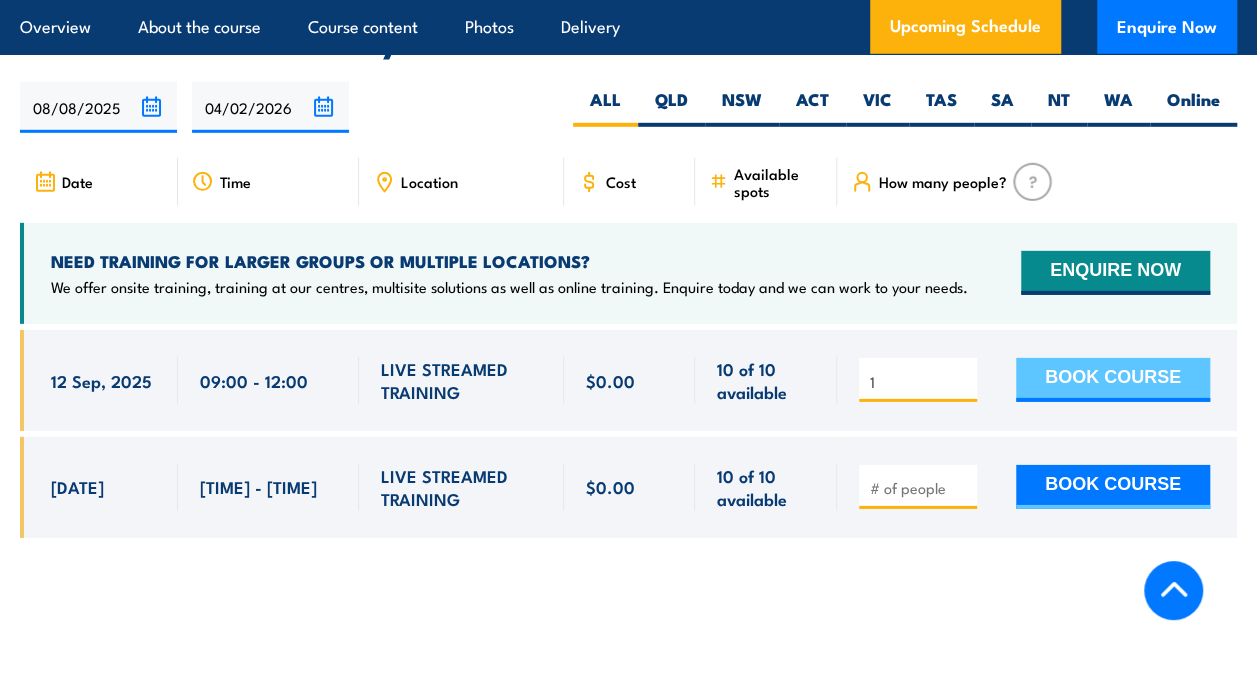 type on "1" 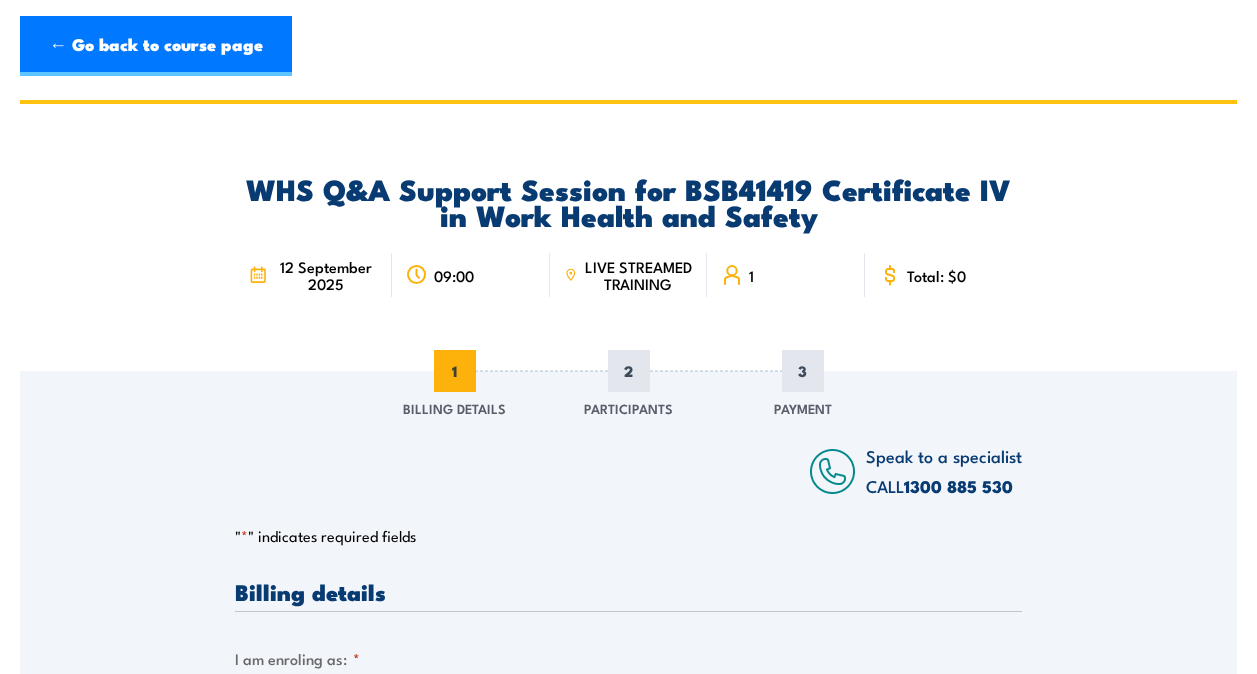 scroll, scrollTop: 0, scrollLeft: 0, axis: both 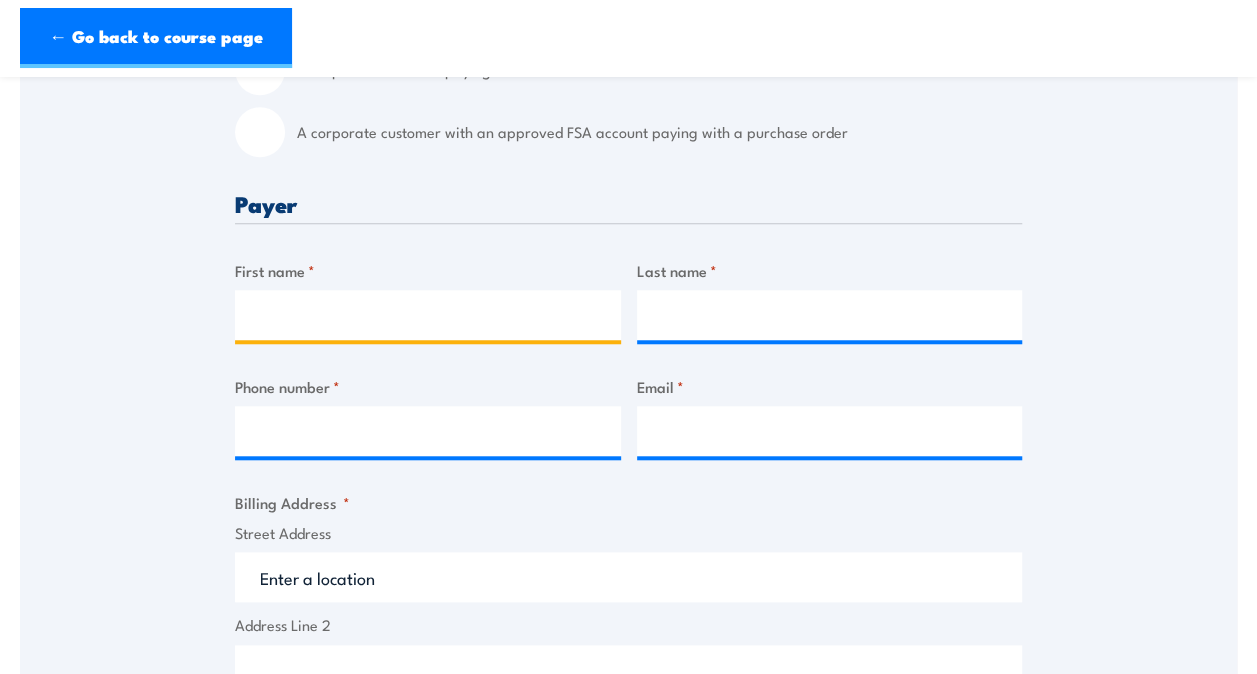 click on "First name *" at bounding box center [428, 315] 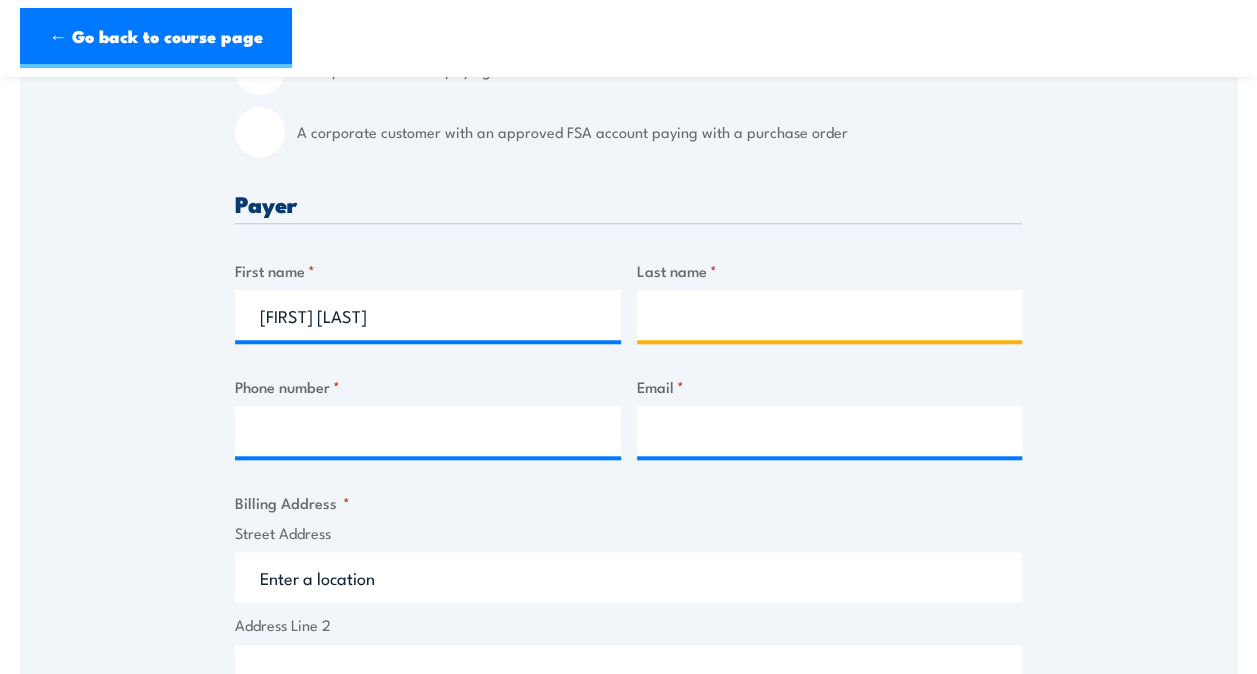 type on "[LAST]" 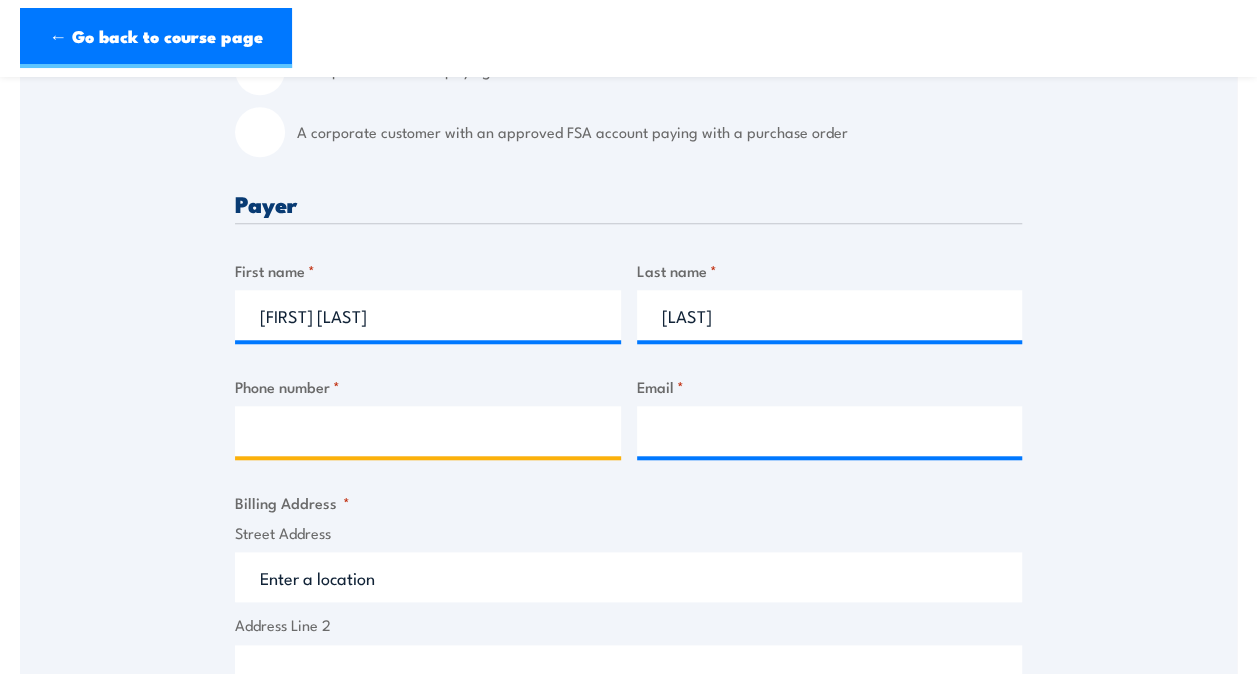 type on "[PHONE]" 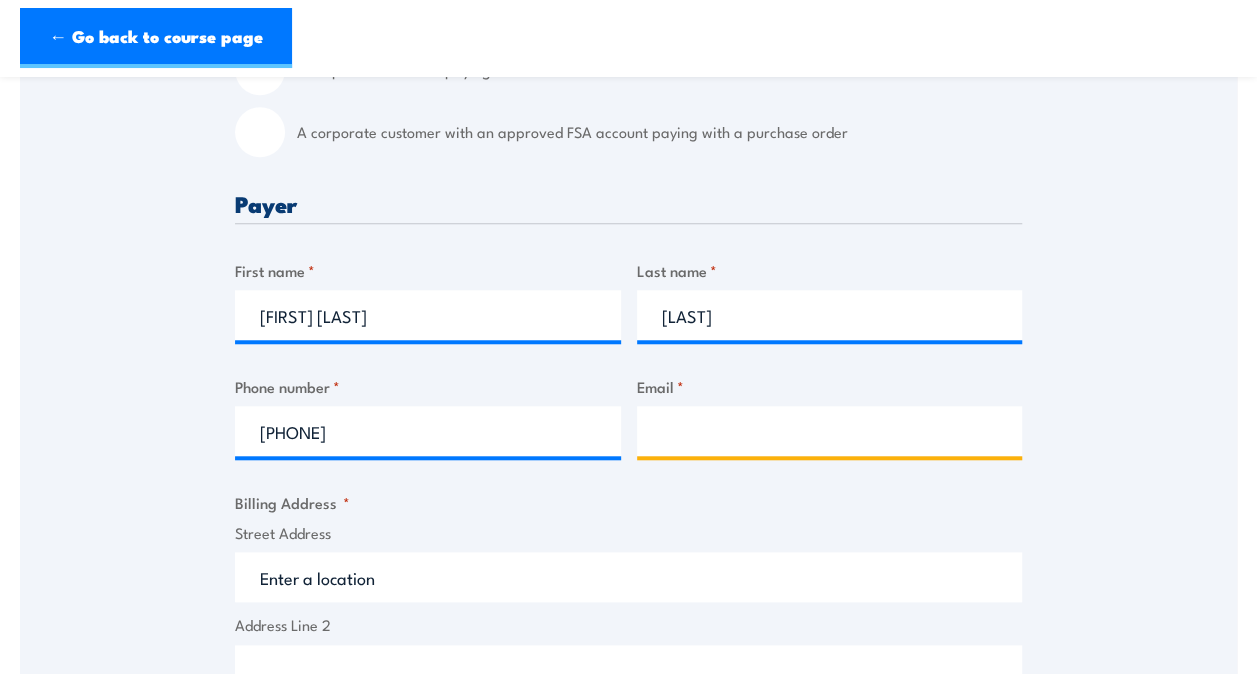 type on "[EMAIL]" 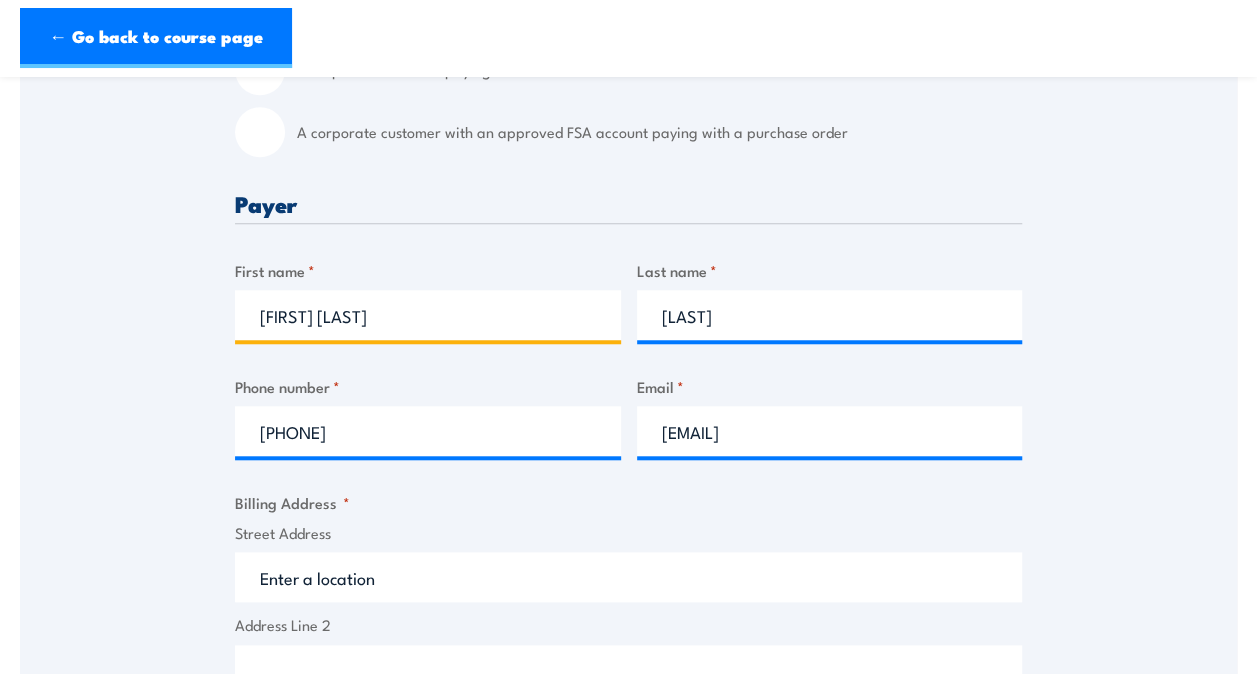 click on "[FIRST] [LAST]" at bounding box center (428, 315) 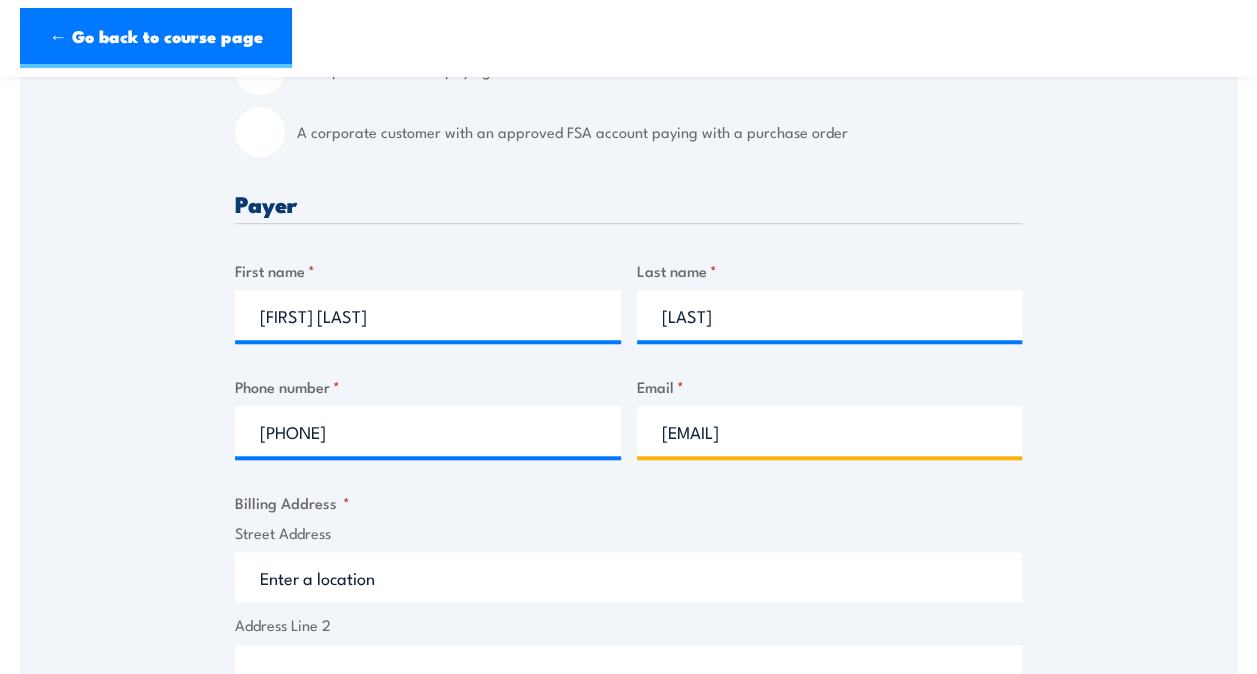 click on "[EMAIL]" at bounding box center [830, 431] 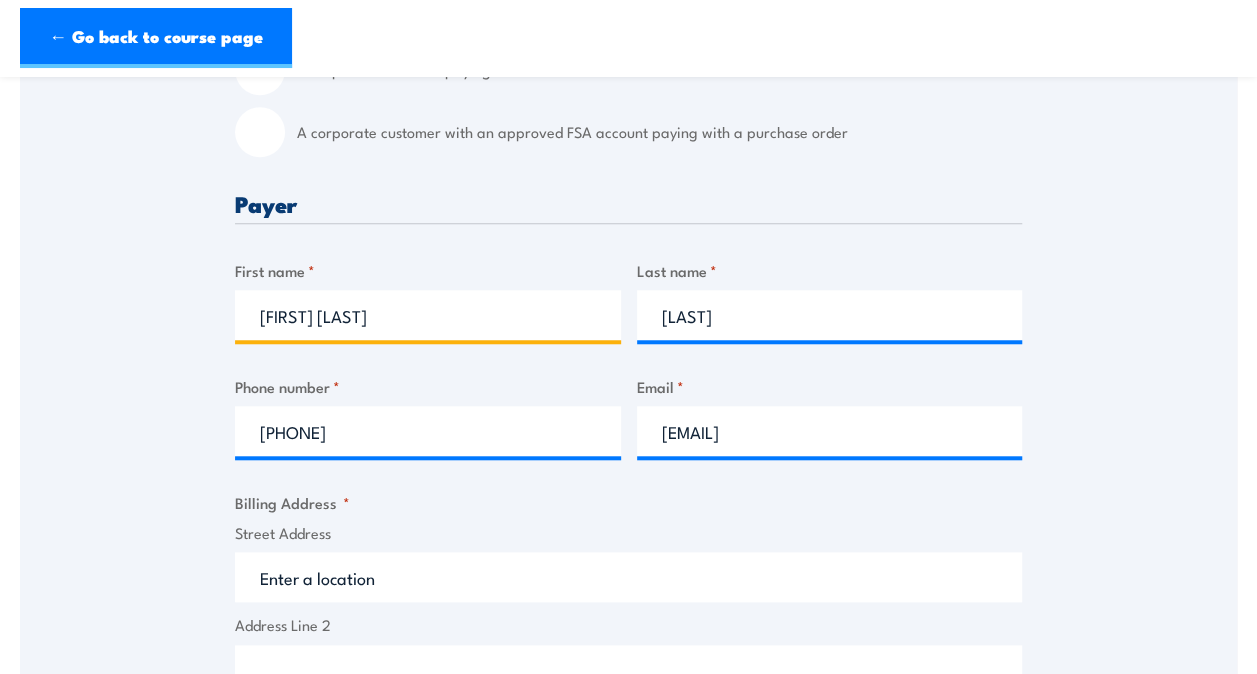 drag, startPoint x: 468, startPoint y: 312, endPoint x: 355, endPoint y: 316, distance: 113.07078 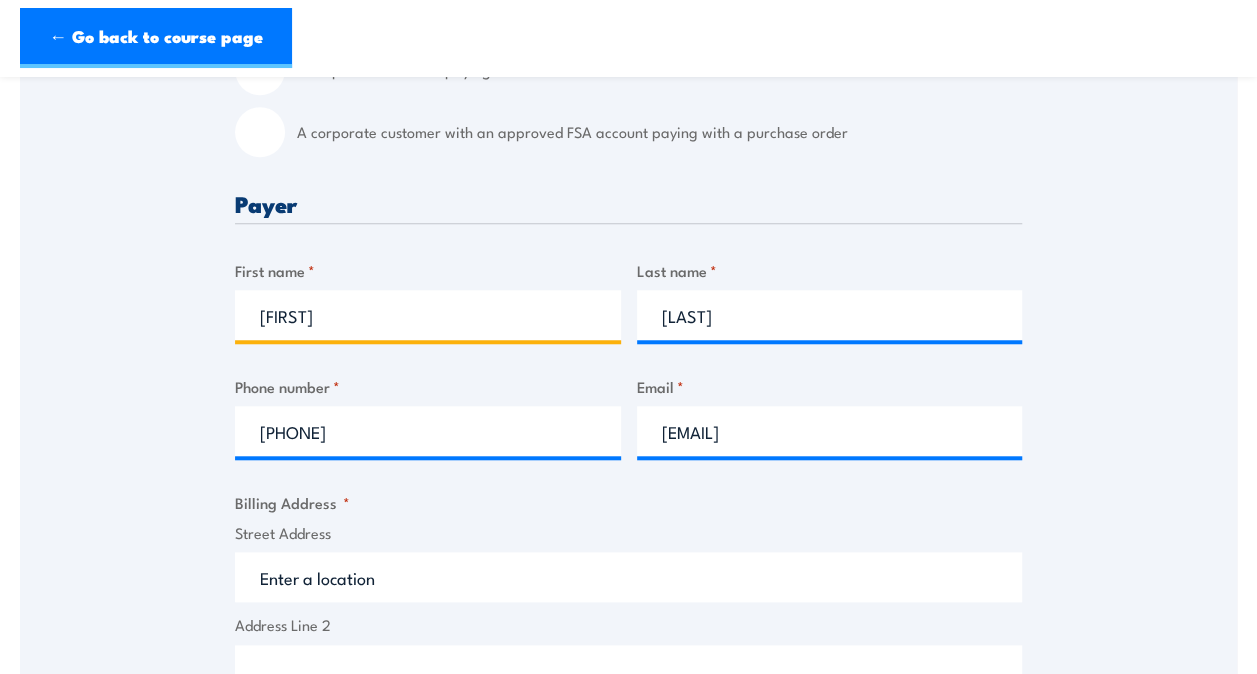 type on "[FIRST]" 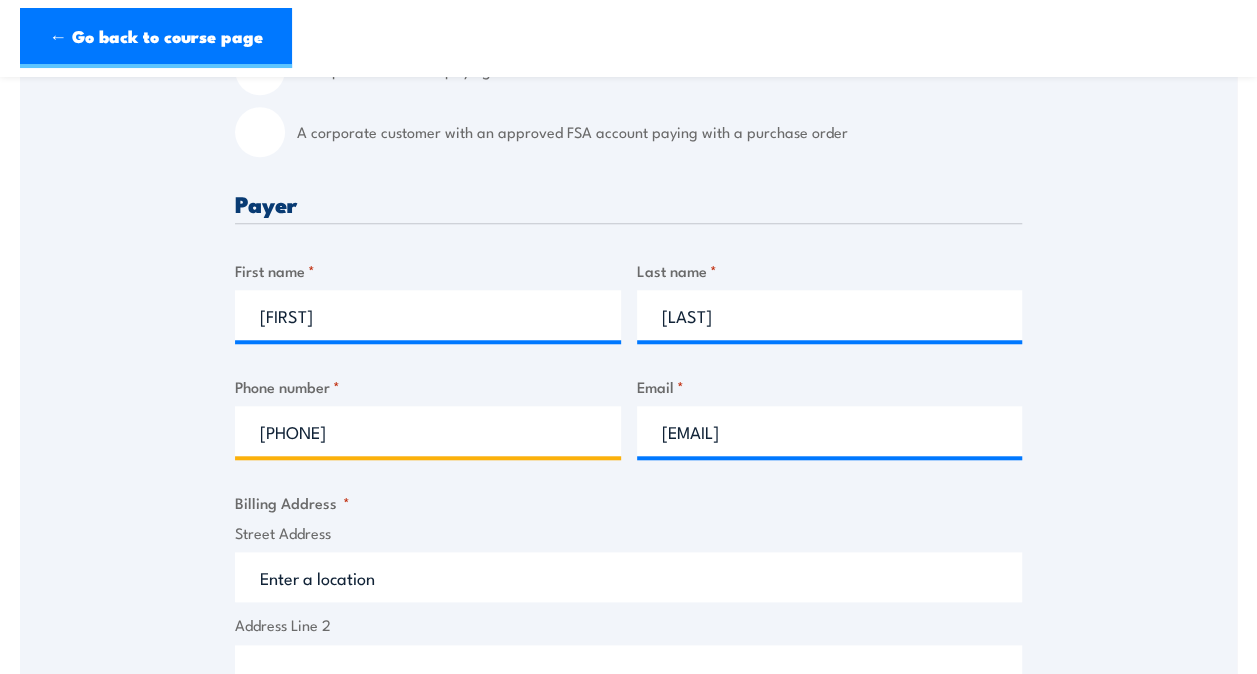 click on "[PHONE]" at bounding box center [428, 431] 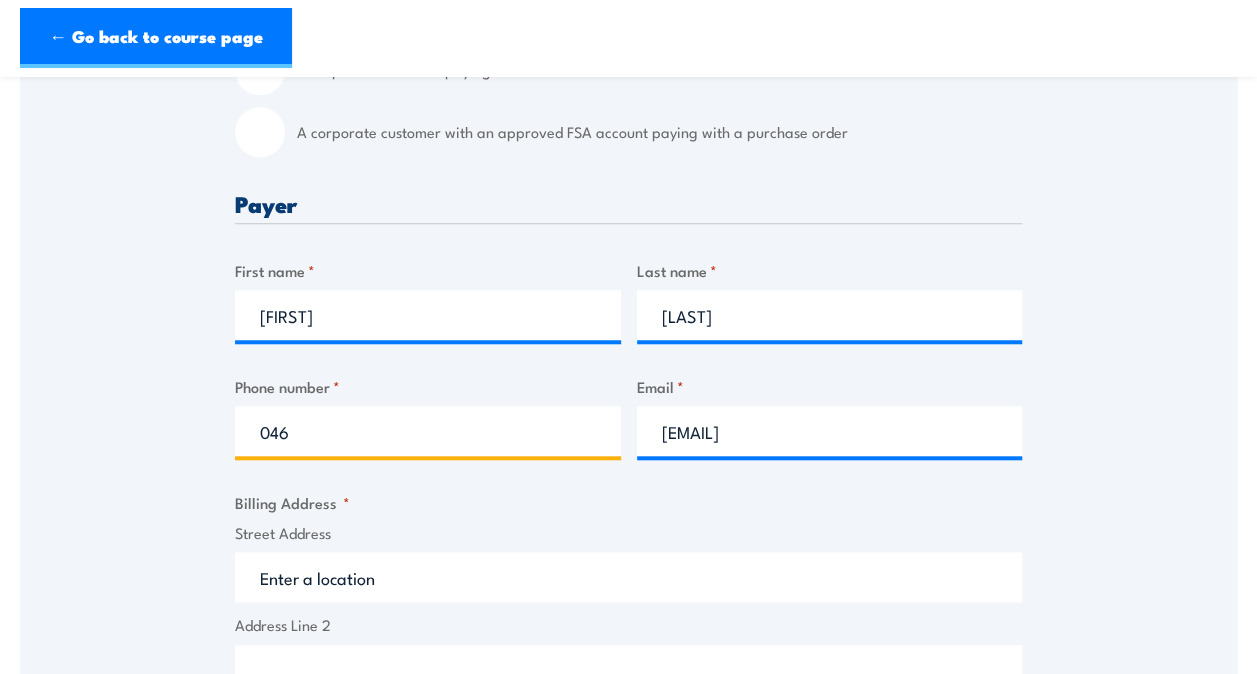 type on "[PHONE]" 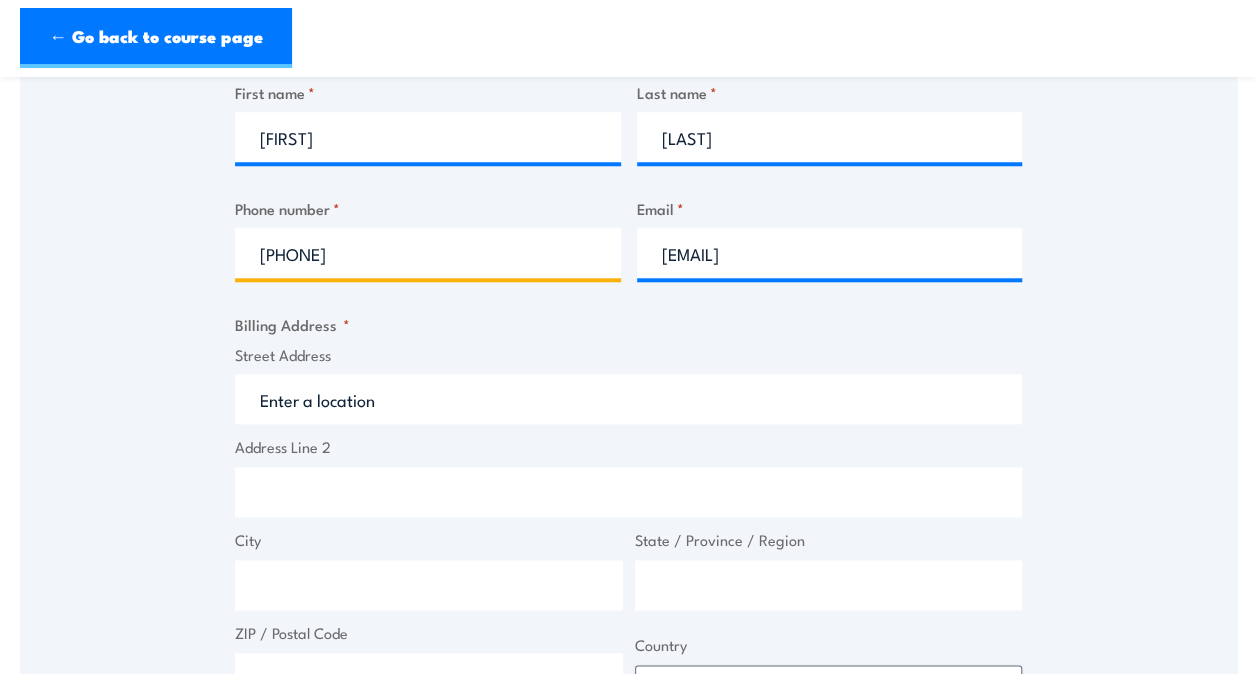 scroll, scrollTop: 892, scrollLeft: 0, axis: vertical 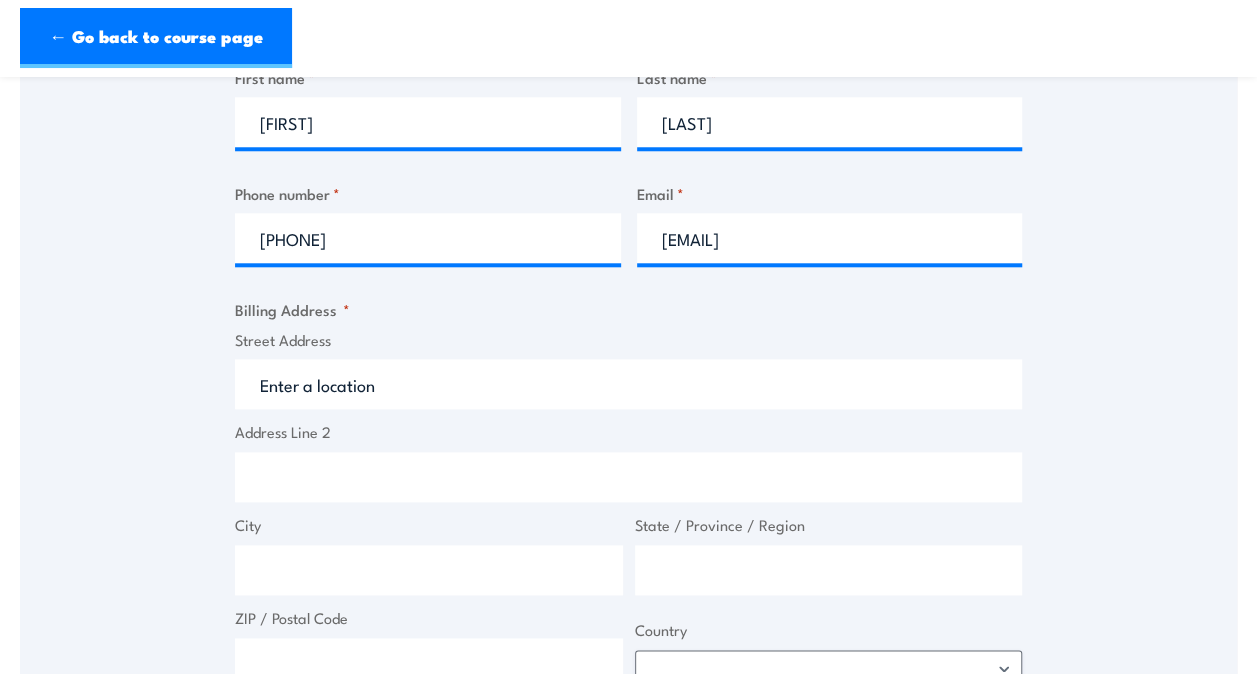 click on "Street Address" at bounding box center (628, 384) 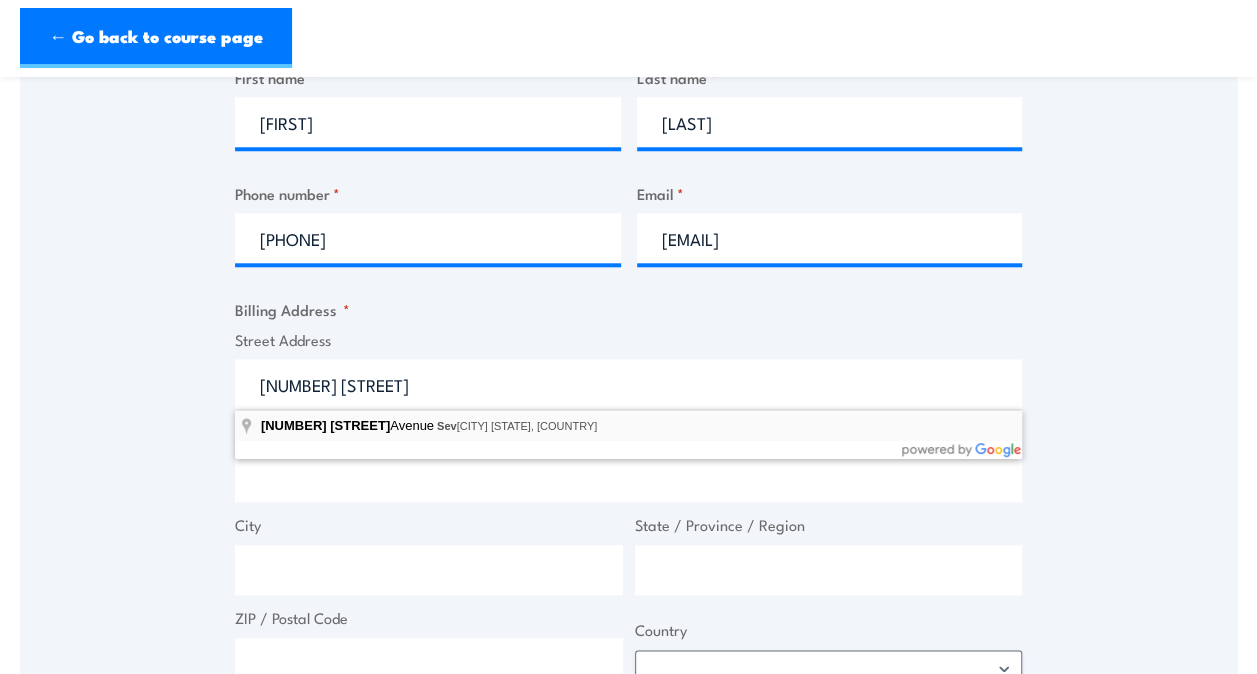 type on "[NUMBER] [STREET], [CITY] [STATE], [COUNTRY]" 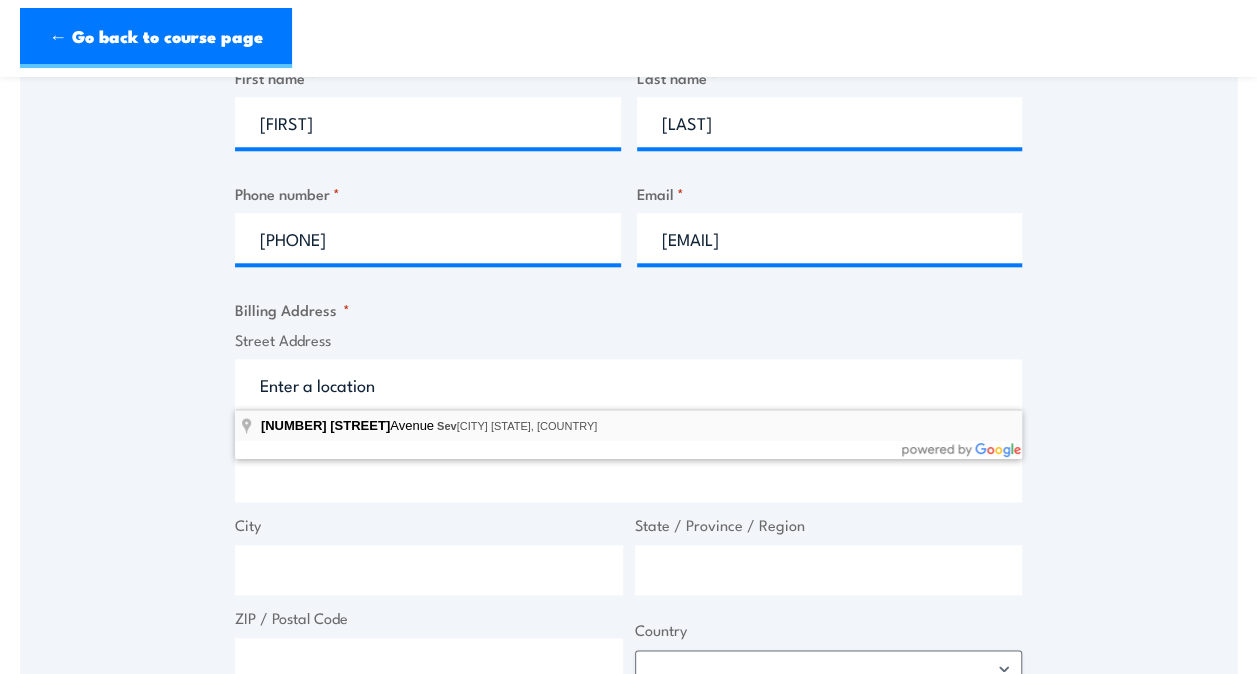 type on "[NUMBER] [STREET]" 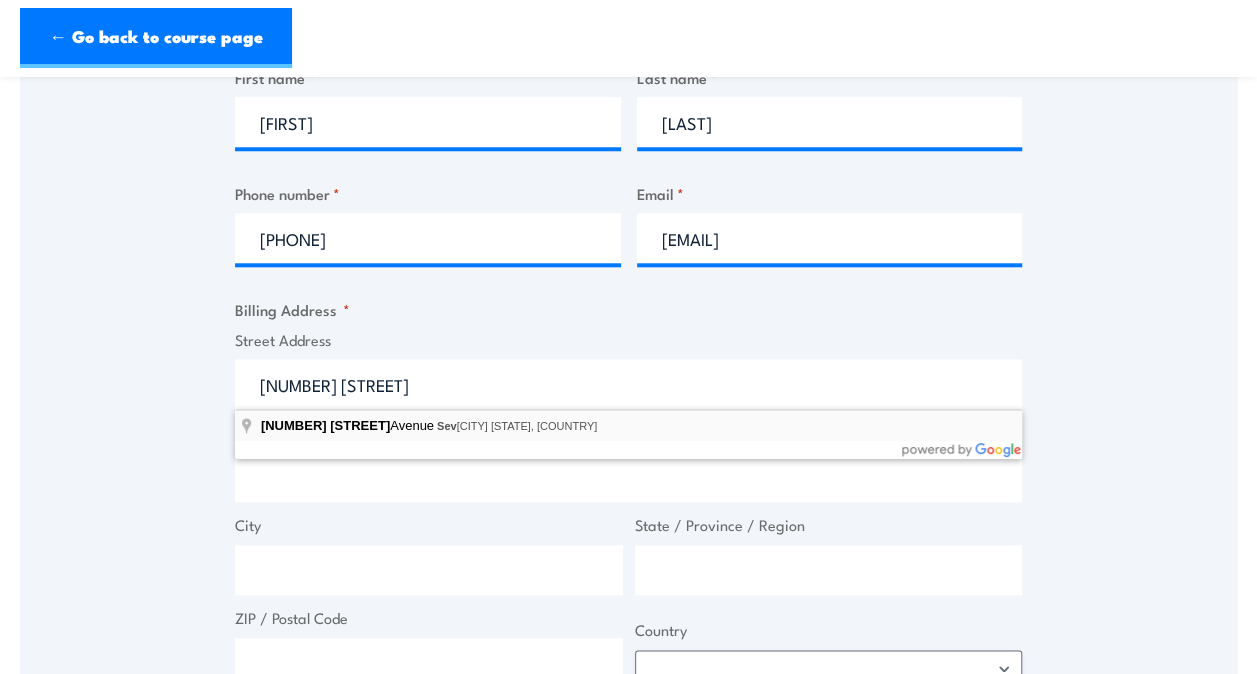 type on "[CITY]" 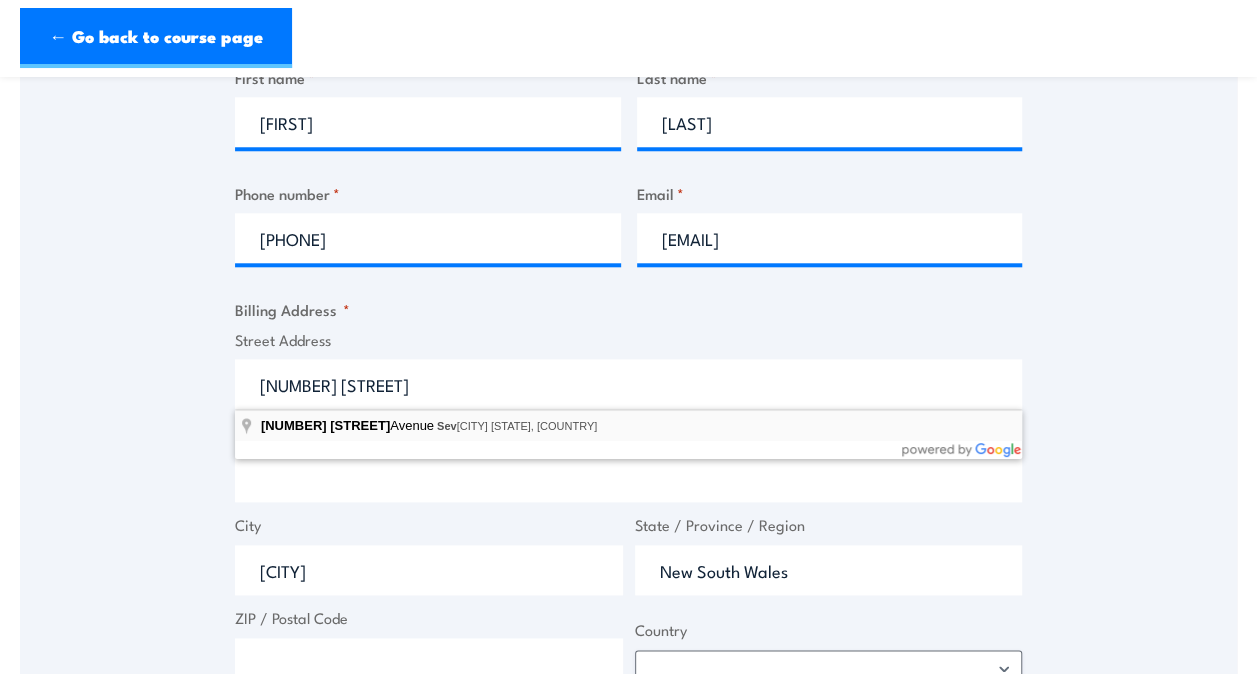 type on "2147" 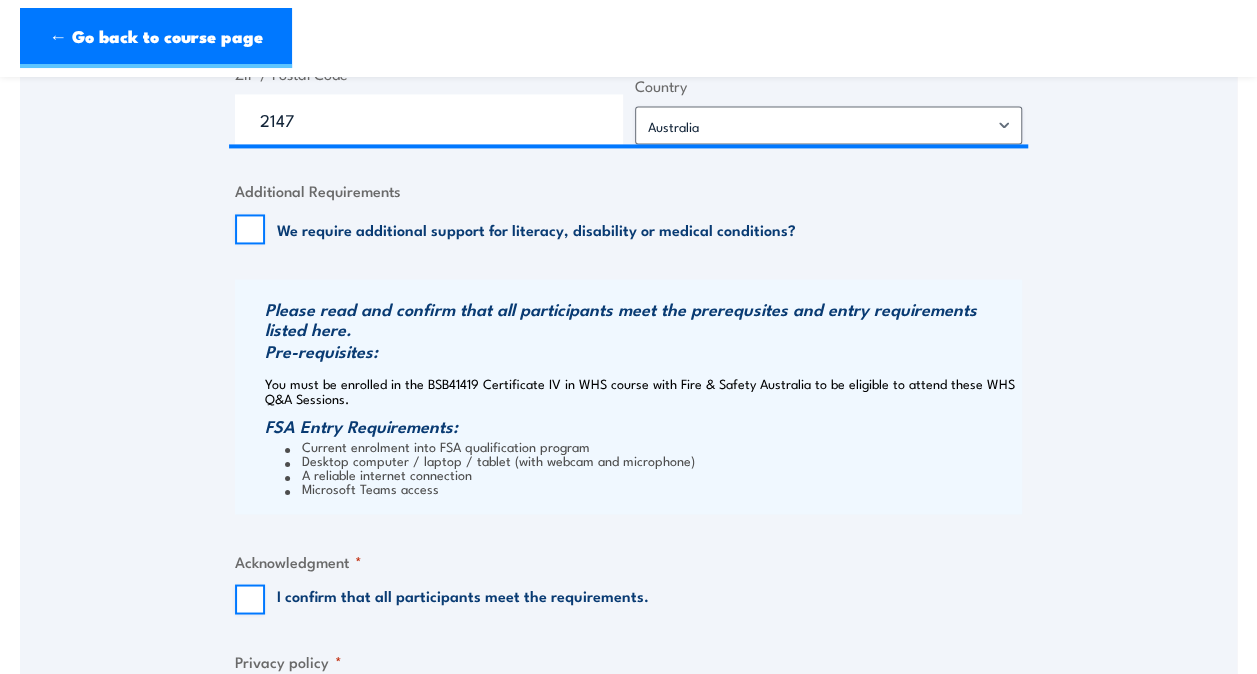 scroll, scrollTop: 1708, scrollLeft: 0, axis: vertical 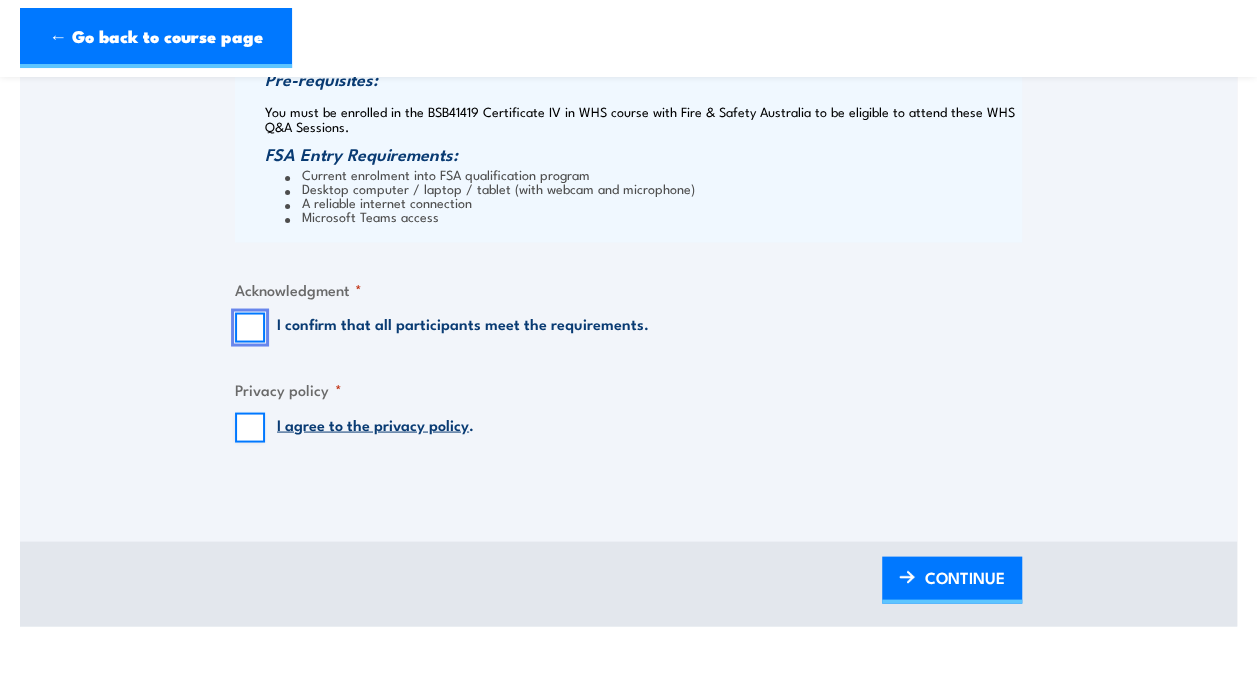 click on "I confirm that all participants meet the requirements." at bounding box center [250, 327] 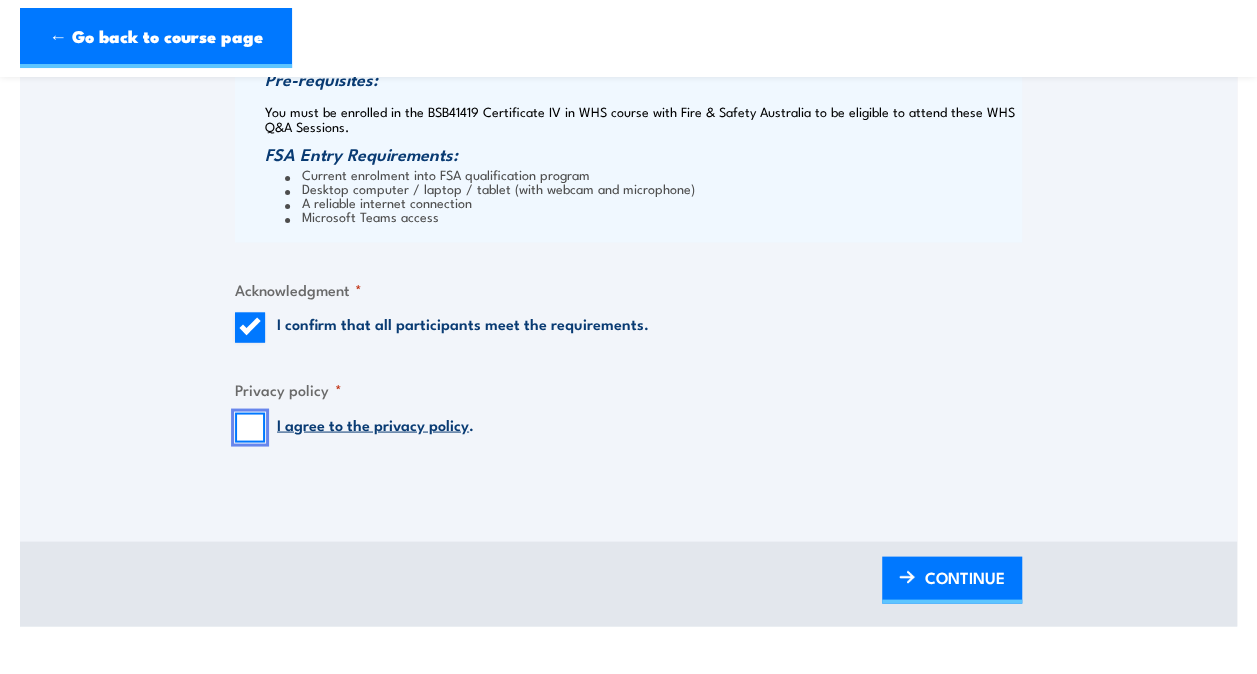 click on "I agree to the privacy policy ." at bounding box center [250, 427] 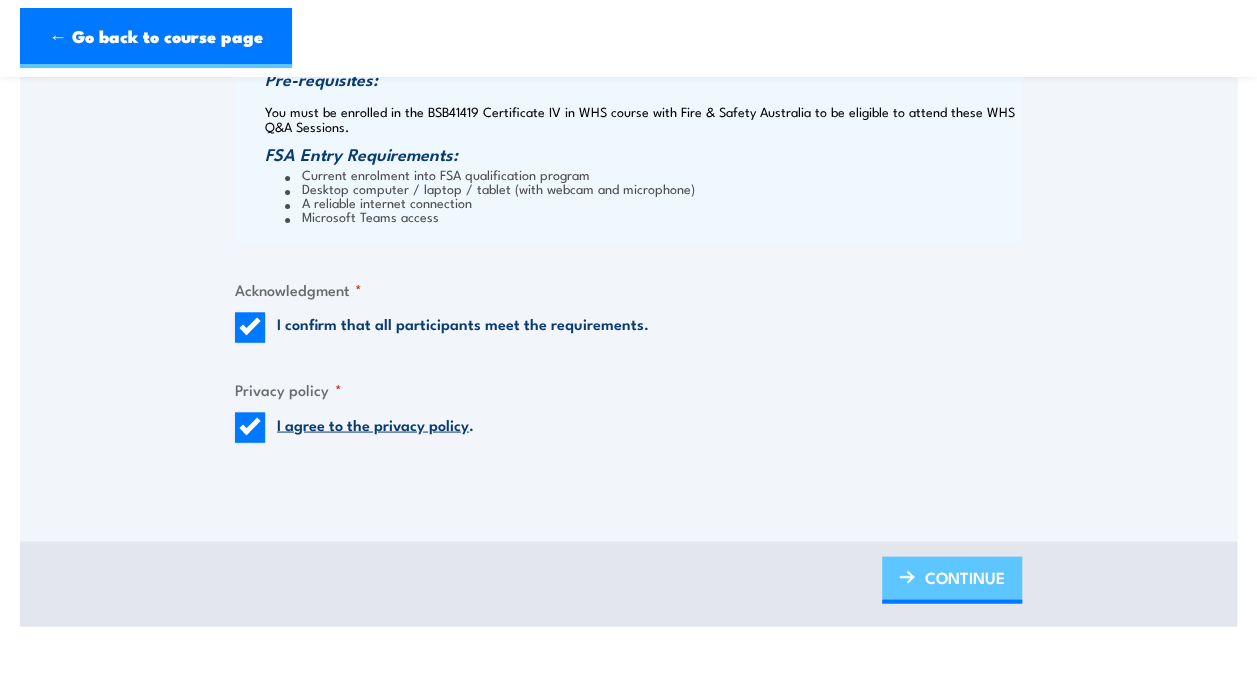 click on "CONTINUE" at bounding box center [965, 576] 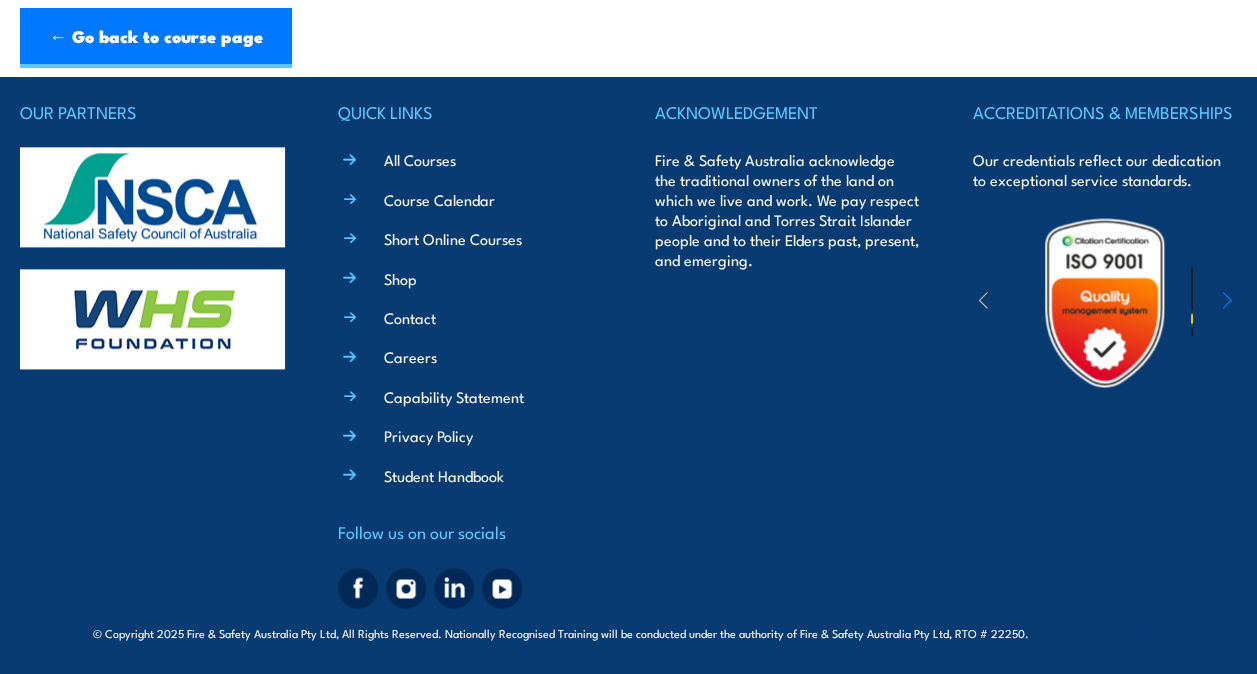 scroll, scrollTop: 0, scrollLeft: 0, axis: both 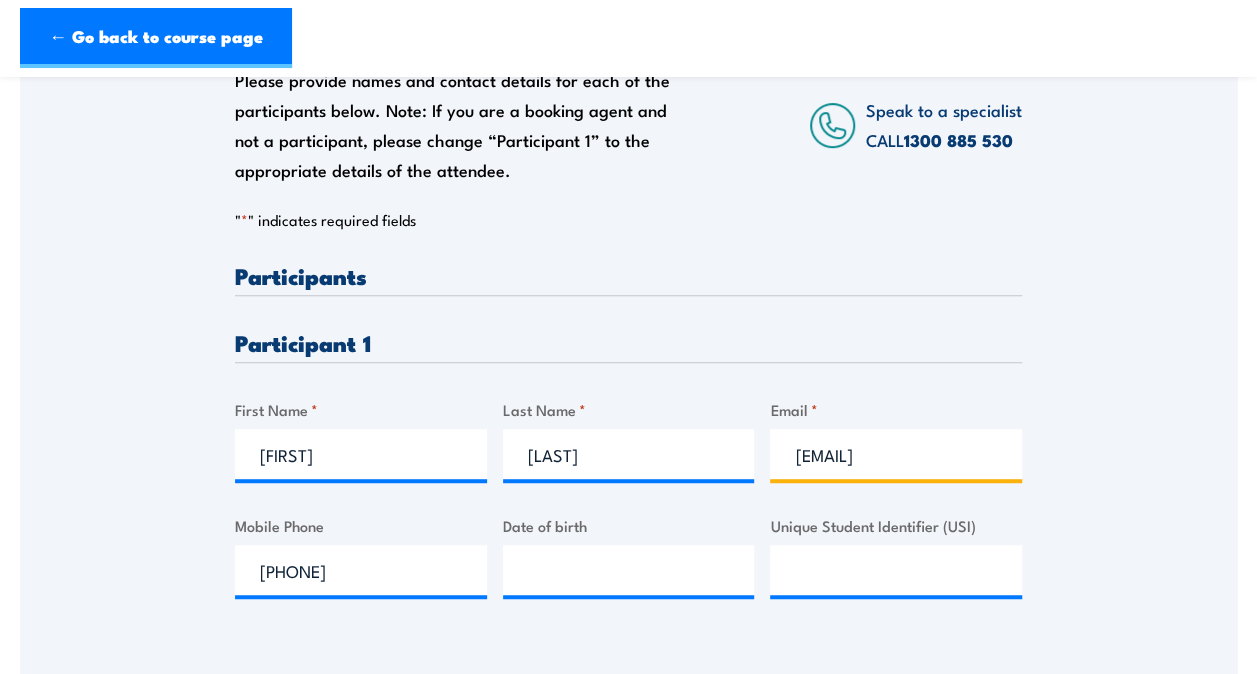 drag, startPoint x: 795, startPoint y: 454, endPoint x: 976, endPoint y: 440, distance: 181.54063 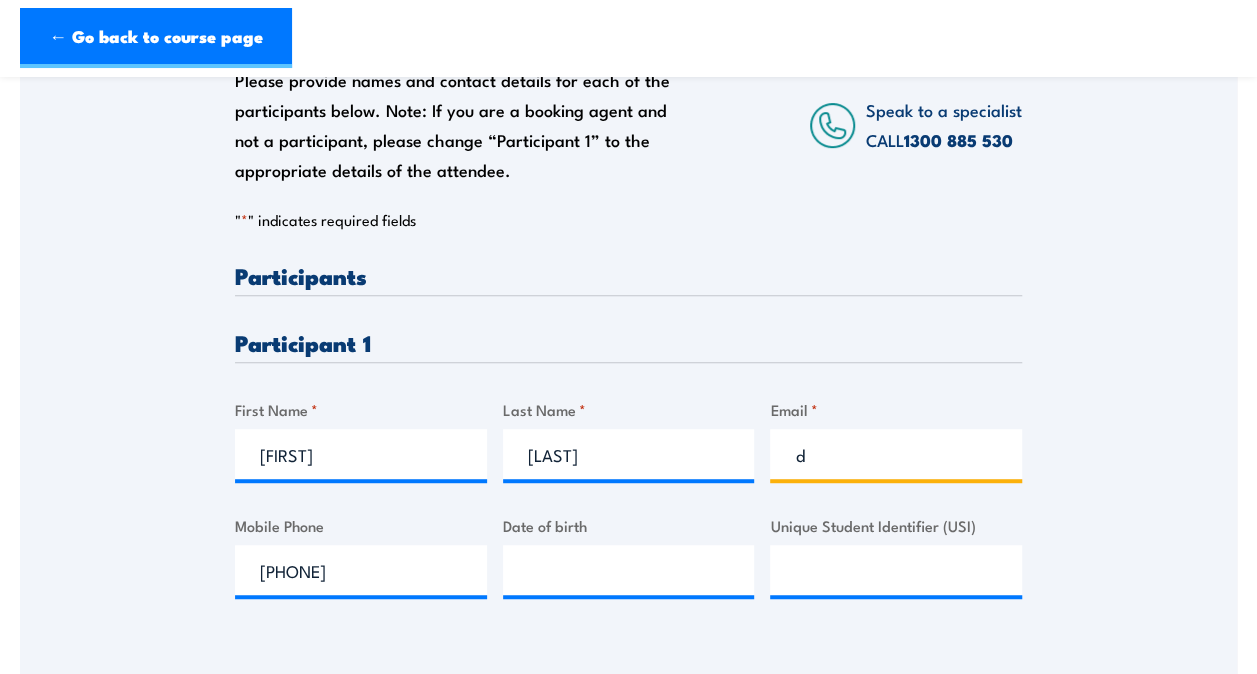 scroll, scrollTop: 0, scrollLeft: 0, axis: both 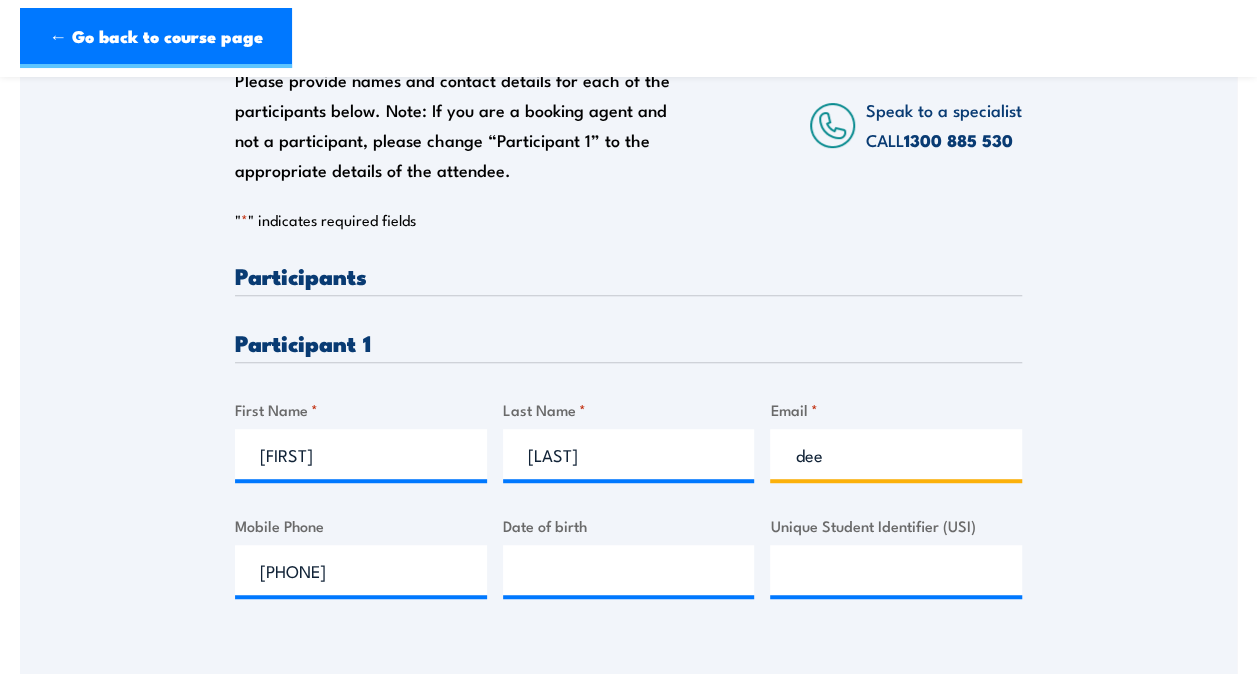 type on "[EMAIL]" 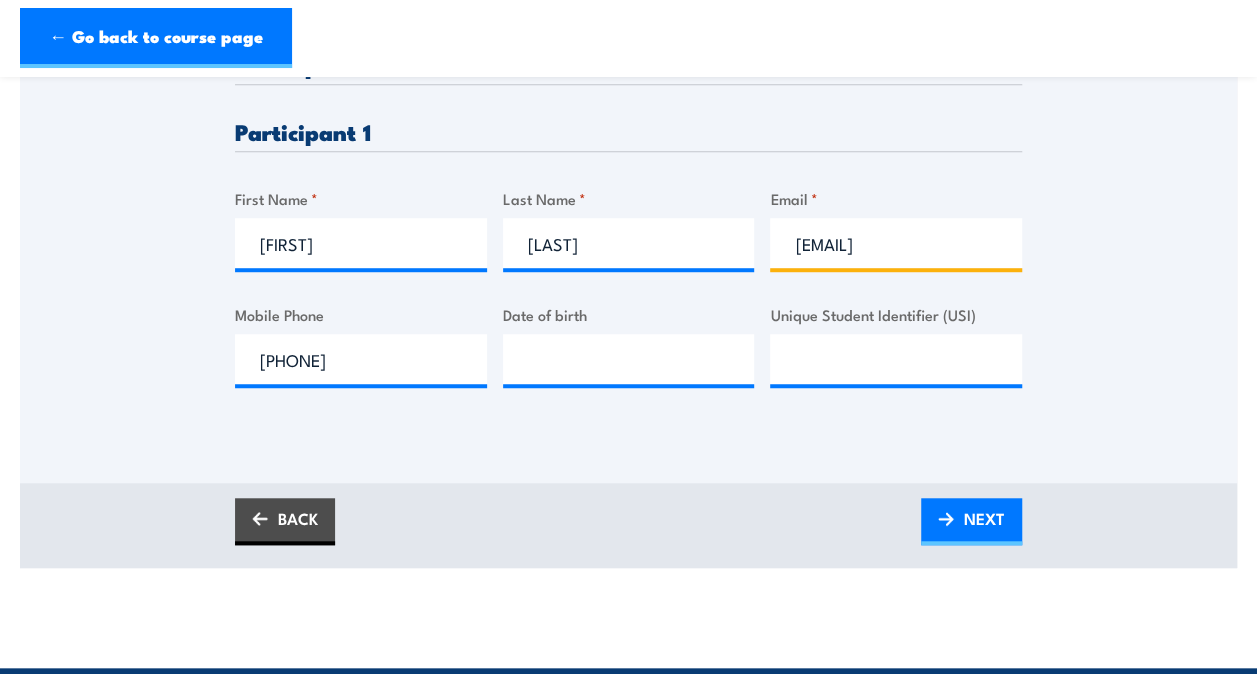 scroll, scrollTop: 588, scrollLeft: 0, axis: vertical 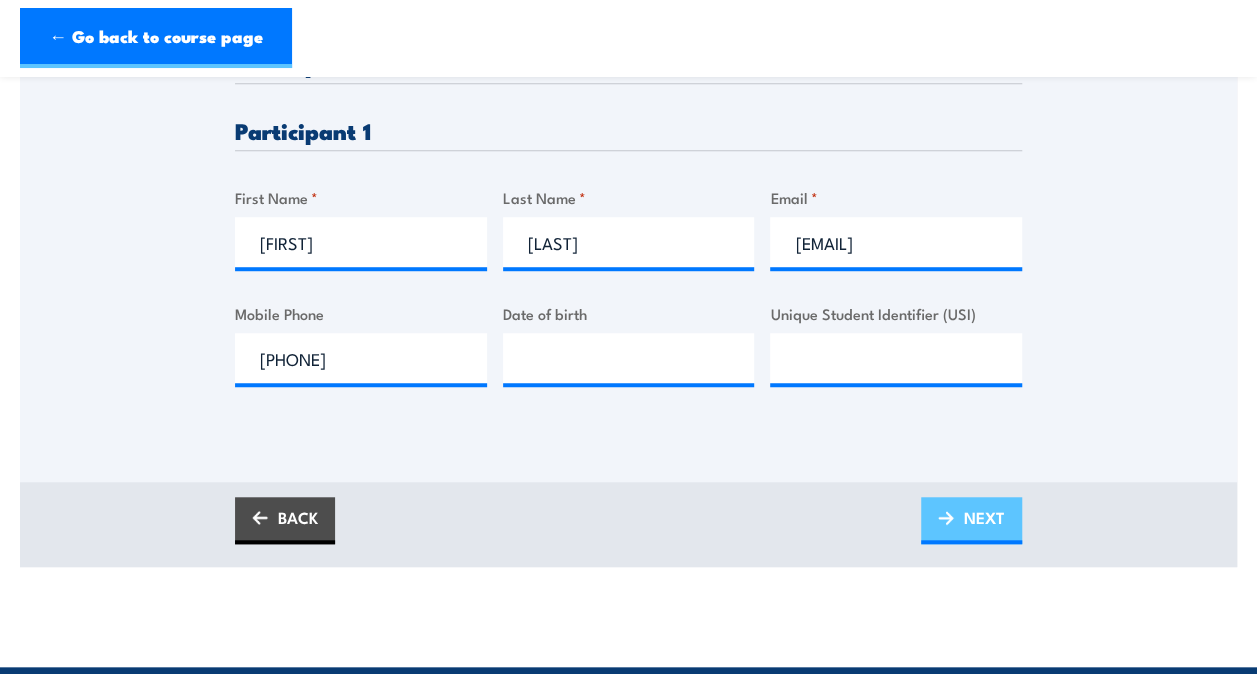 click on "NEXT" at bounding box center [971, 520] 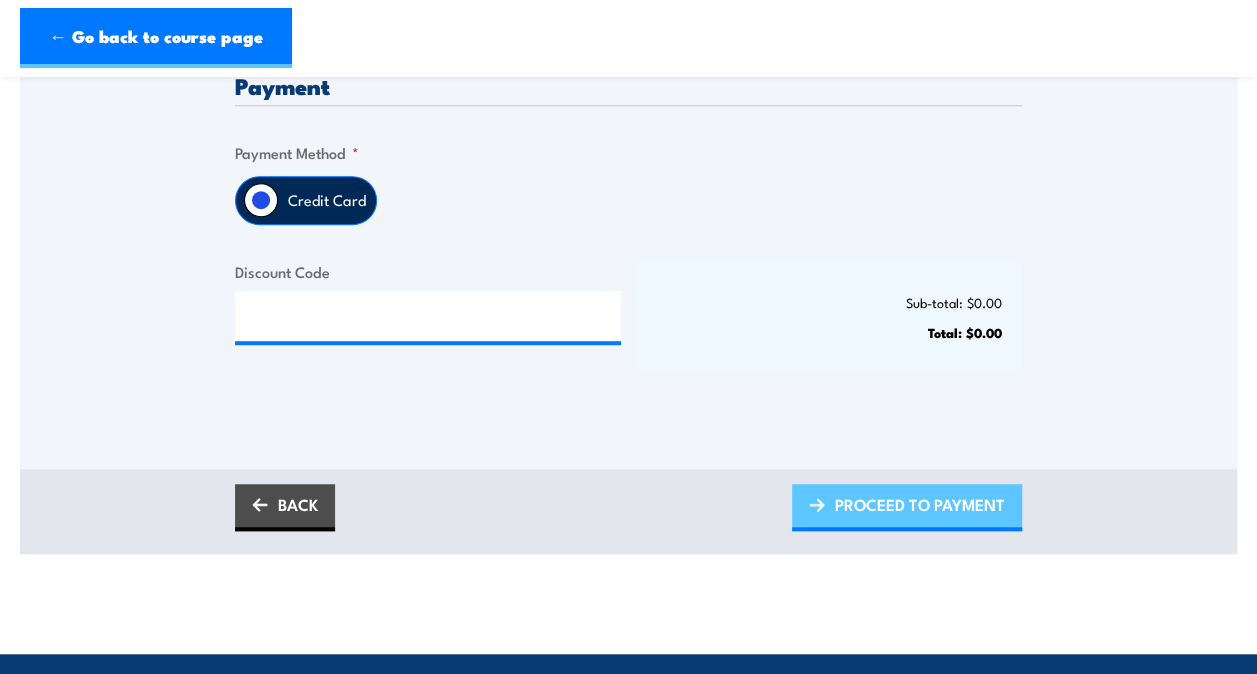 scroll, scrollTop: 359, scrollLeft: 0, axis: vertical 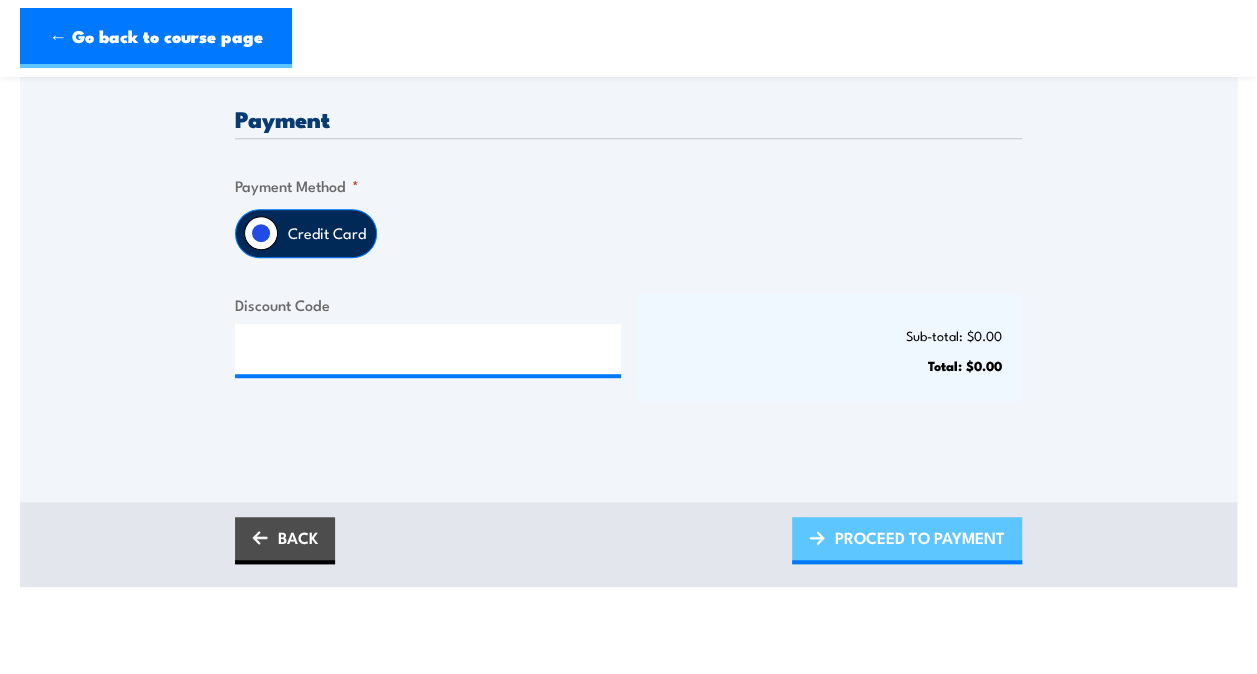 click on "PROCEED TO PAYMENT" at bounding box center (920, 537) 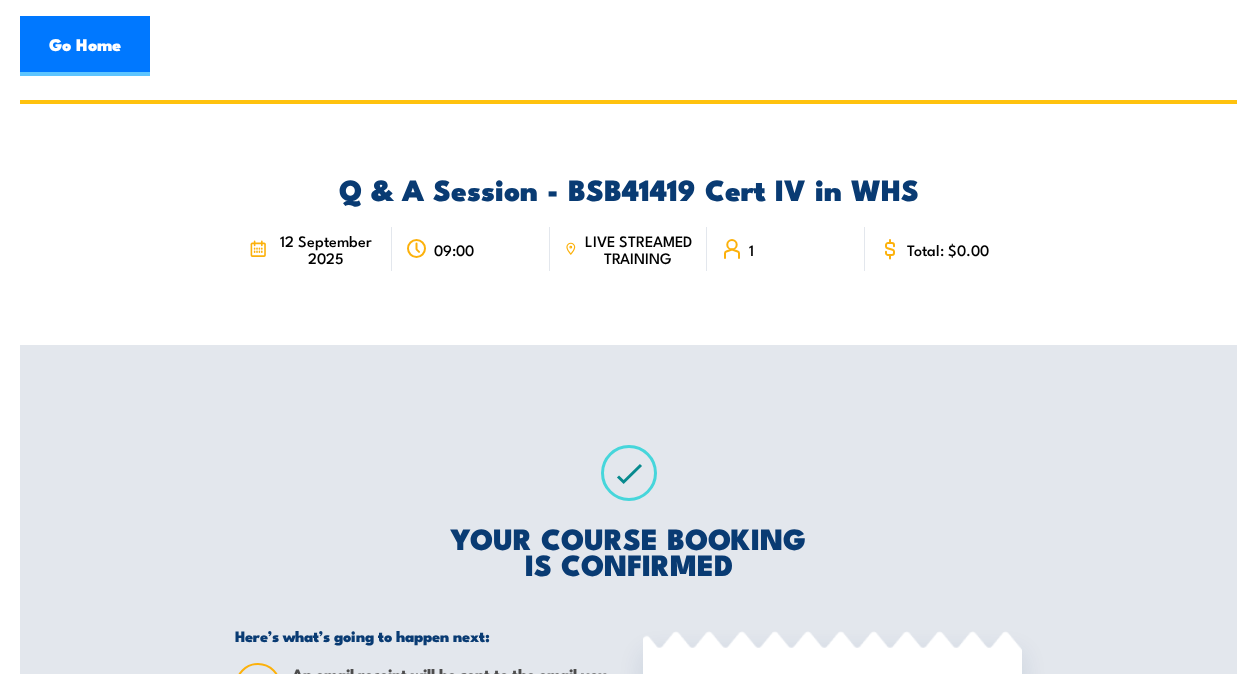 scroll, scrollTop: 0, scrollLeft: 0, axis: both 